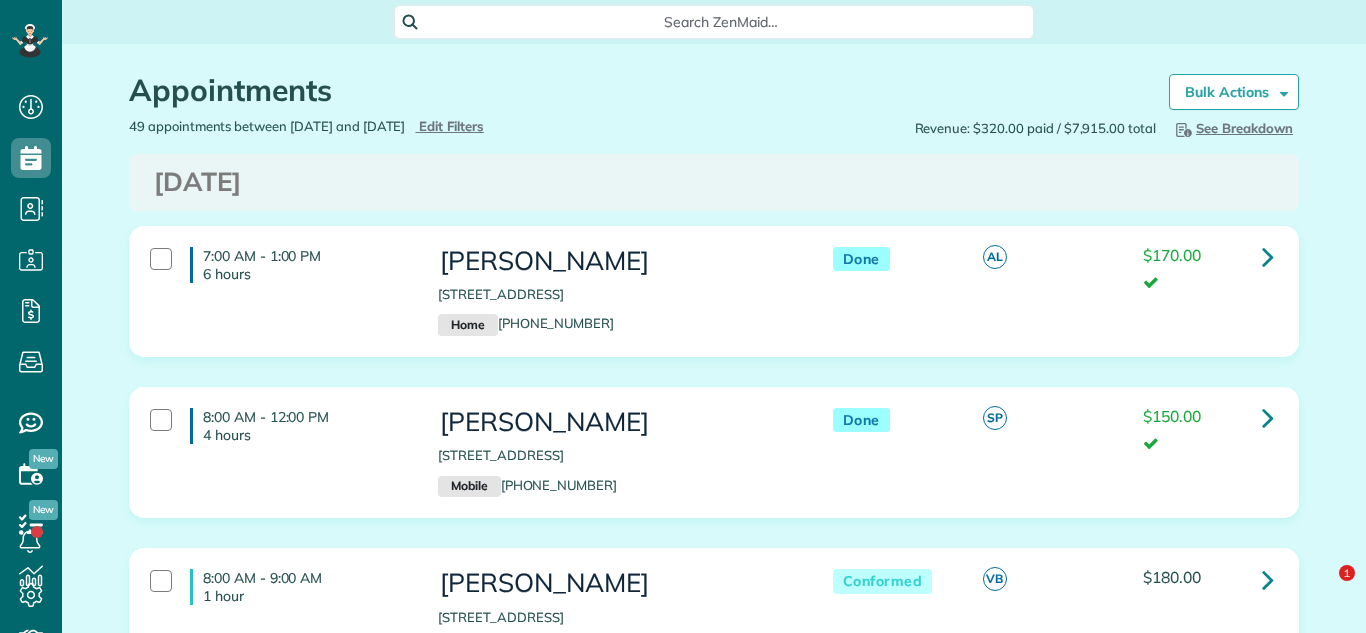 click on "8:00 AM -  9:00 AM
1 hour
Emet Salovan
[STREET_ADDRESS]
Home
[PHONE_NUMBER]
Cancelled
No Assigned Cleaners
$150.00" at bounding box center [714, 3504] 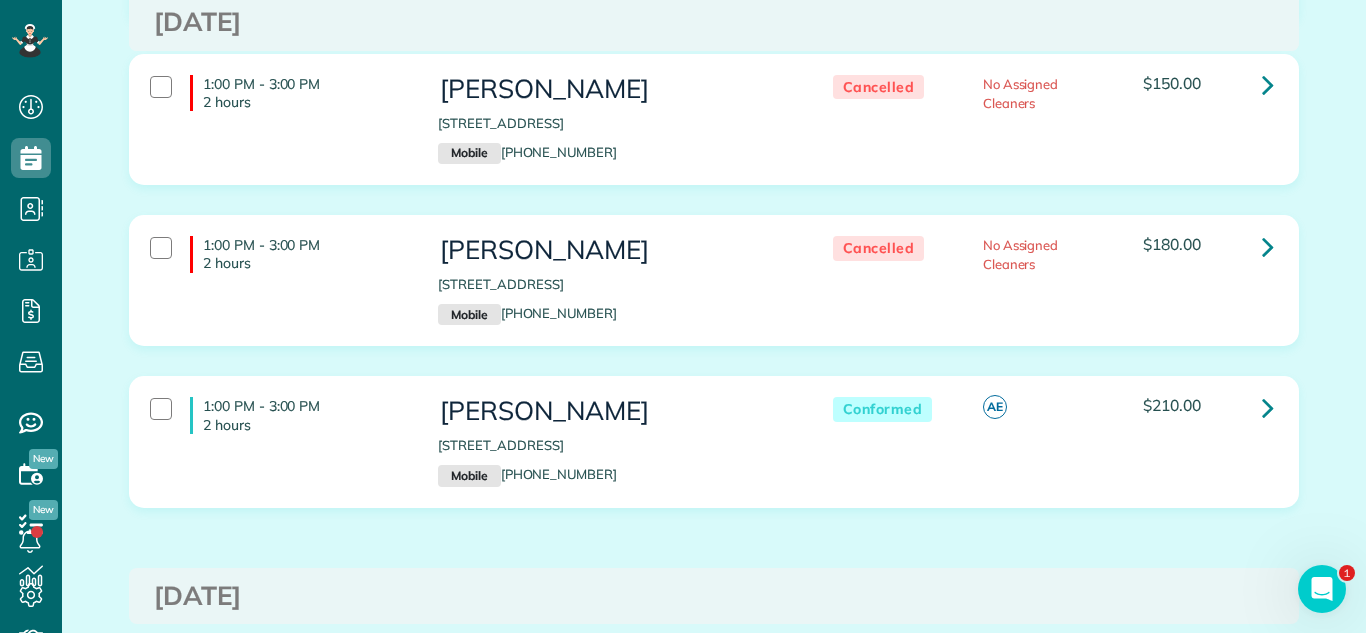 scroll, scrollTop: 633, scrollLeft: 62, axis: both 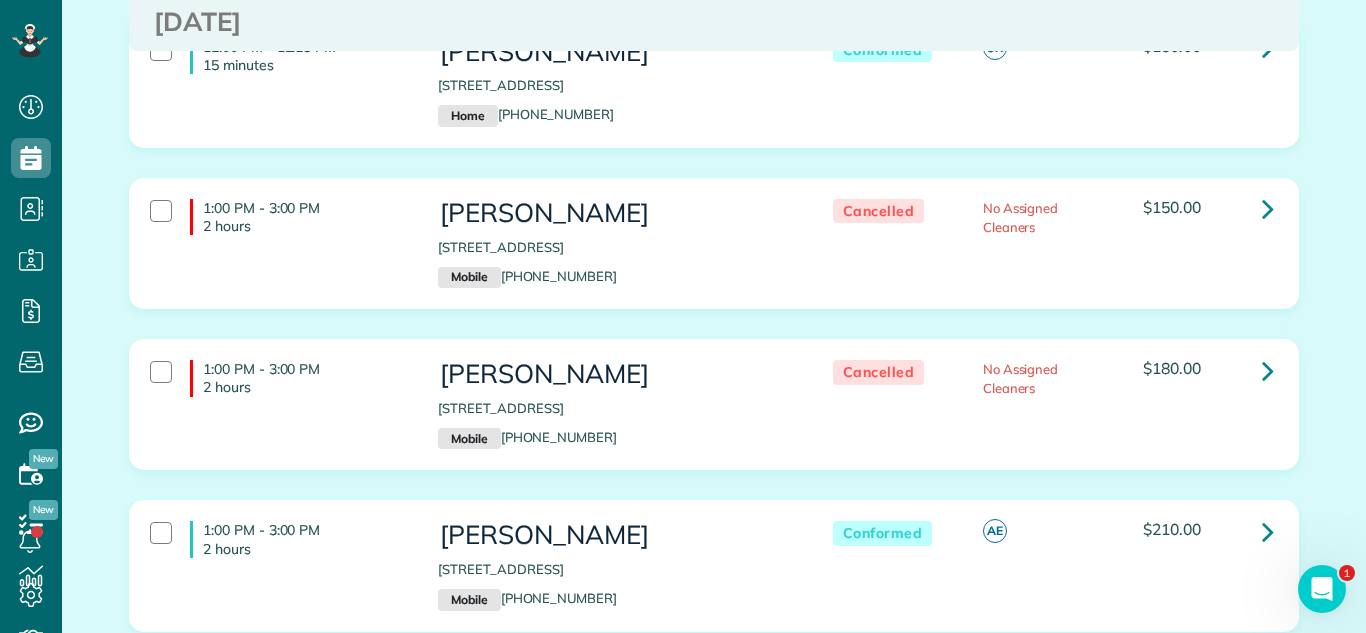 click on "1:00 PM -  3:00 PM
2 hours
Donna Eritkson
390 North Central Avenue Wood Dale IL 60191
Mobile
(630) 878-5163
Cancelled
No Assigned Cleaners
$150.00" at bounding box center [714, 258] 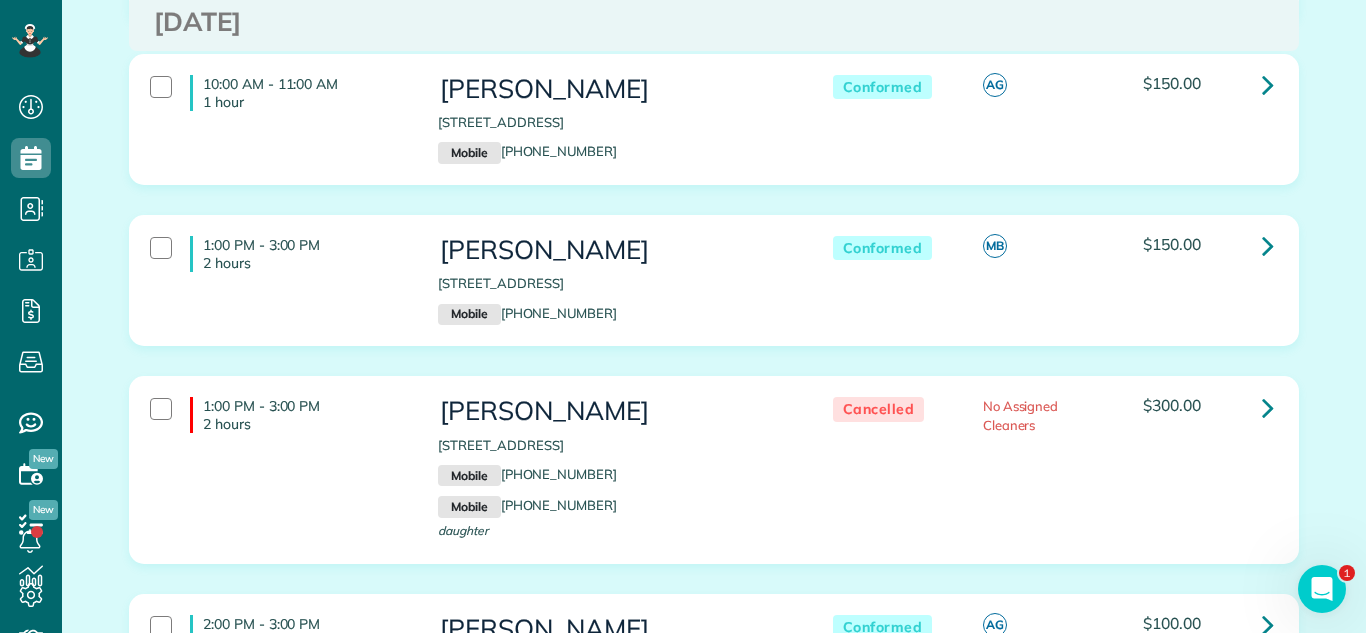 scroll, scrollTop: 0, scrollLeft: 0, axis: both 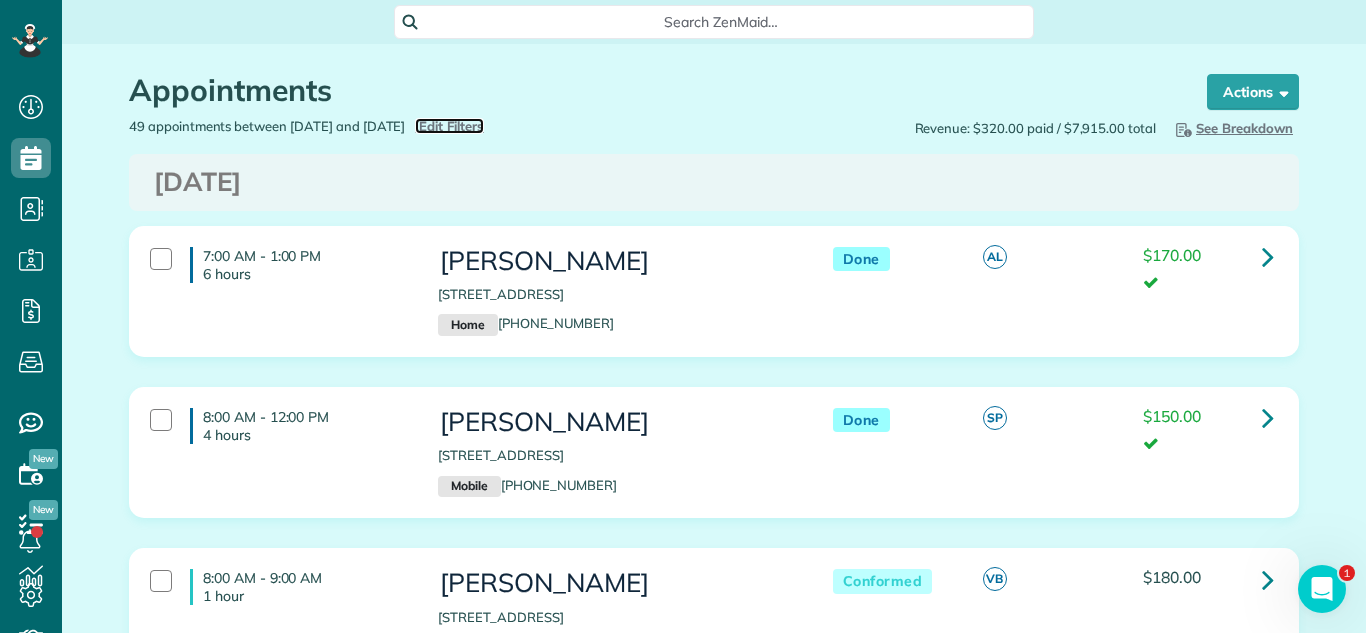 click on "Edit Filters" at bounding box center [451, 126] 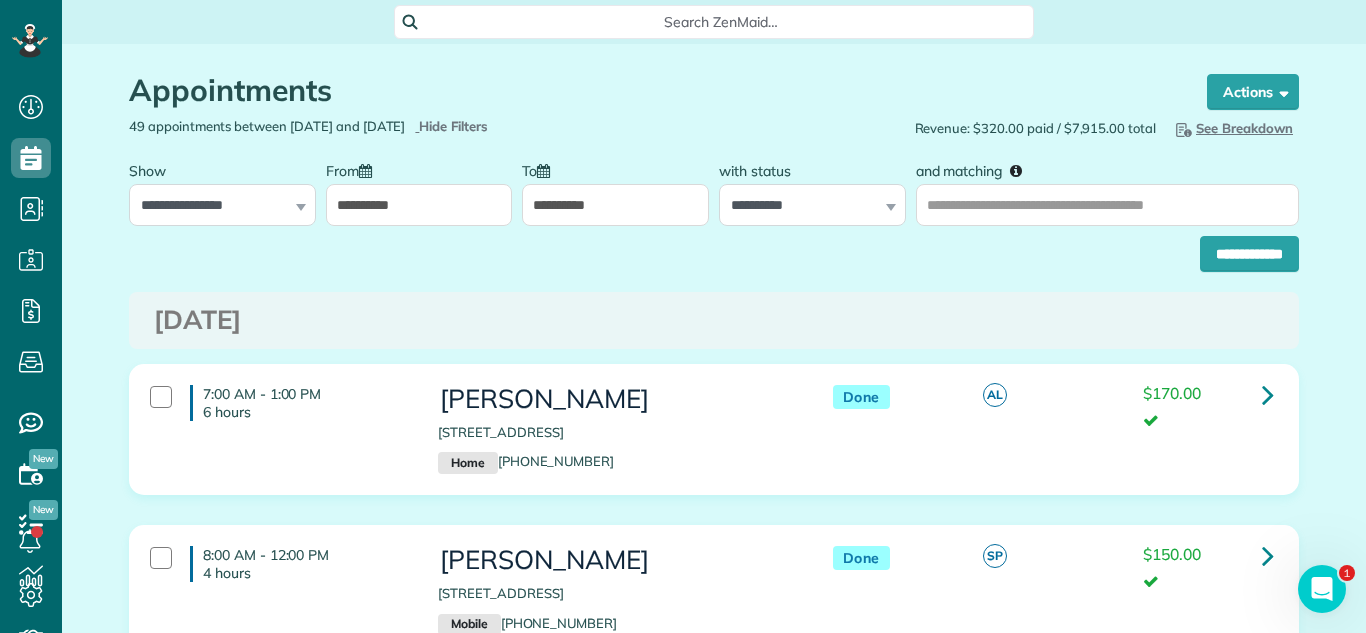 click on "**********" at bounding box center [419, 205] 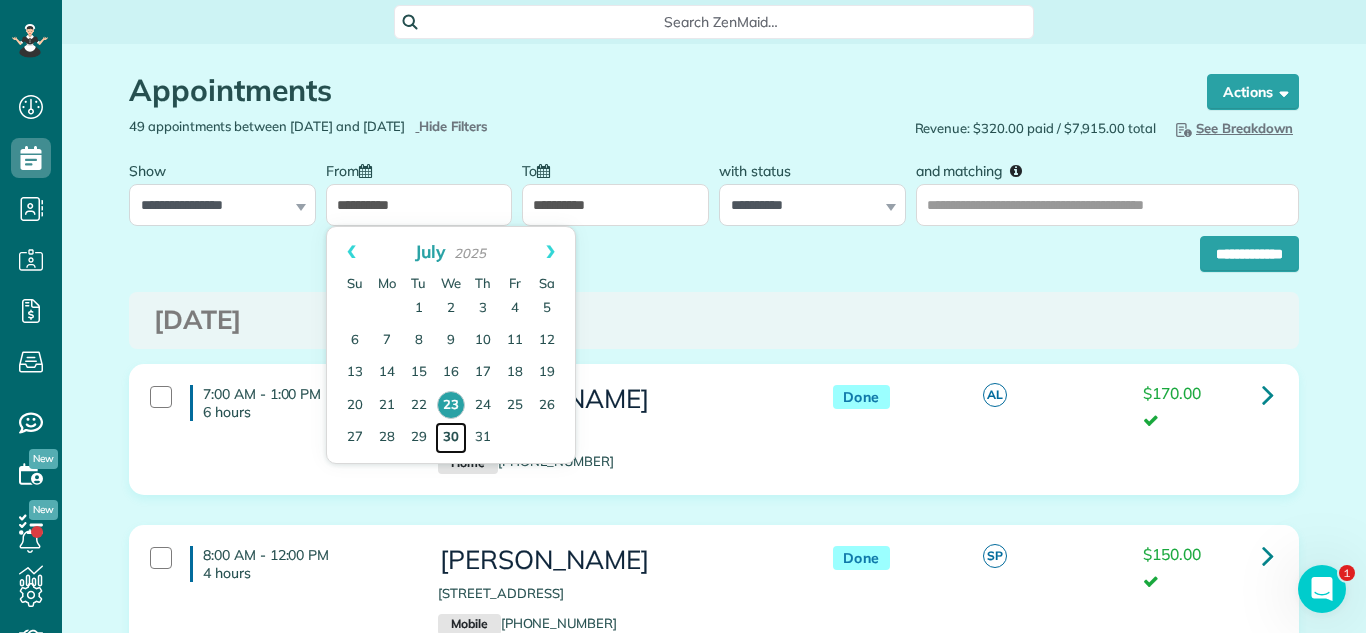 click on "30" at bounding box center (451, 438) 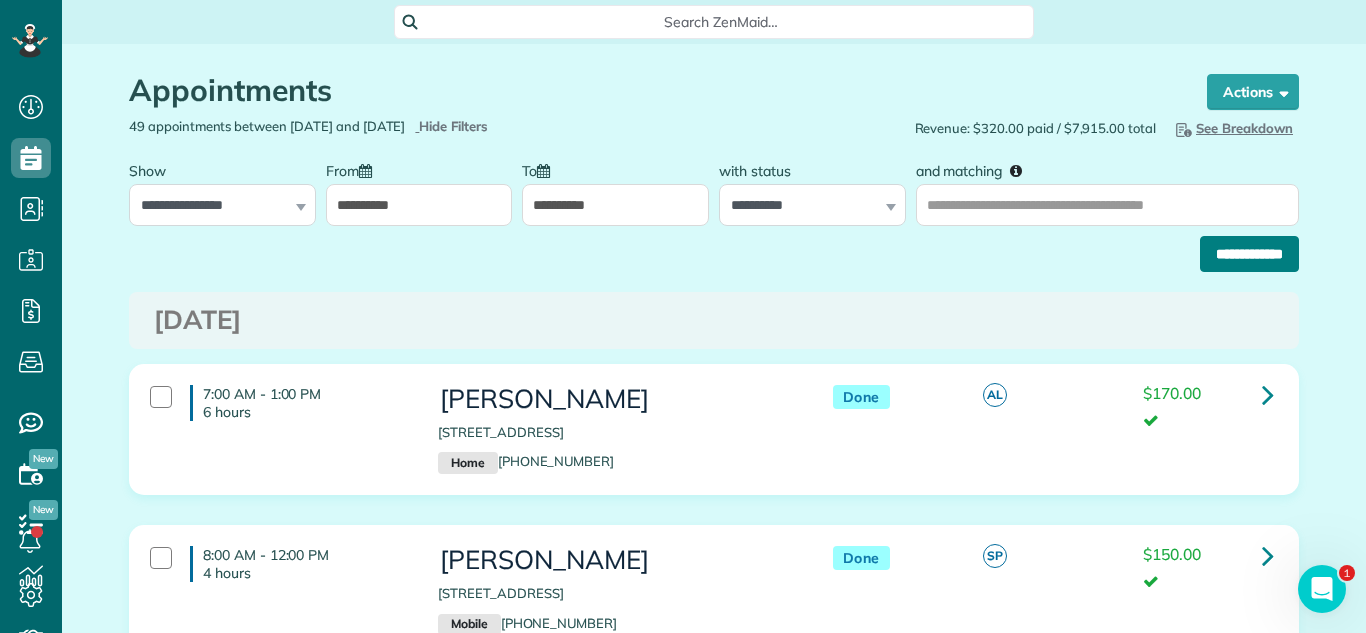 click on "**********" at bounding box center [1249, 254] 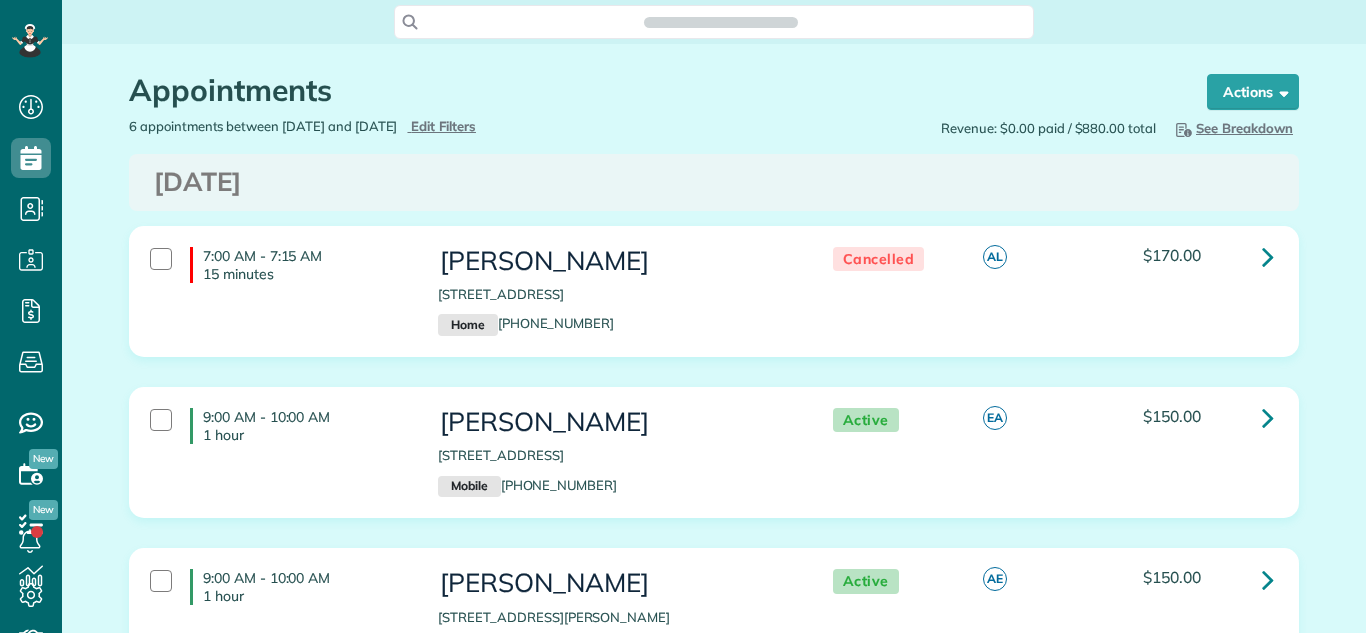 scroll, scrollTop: 0, scrollLeft: 0, axis: both 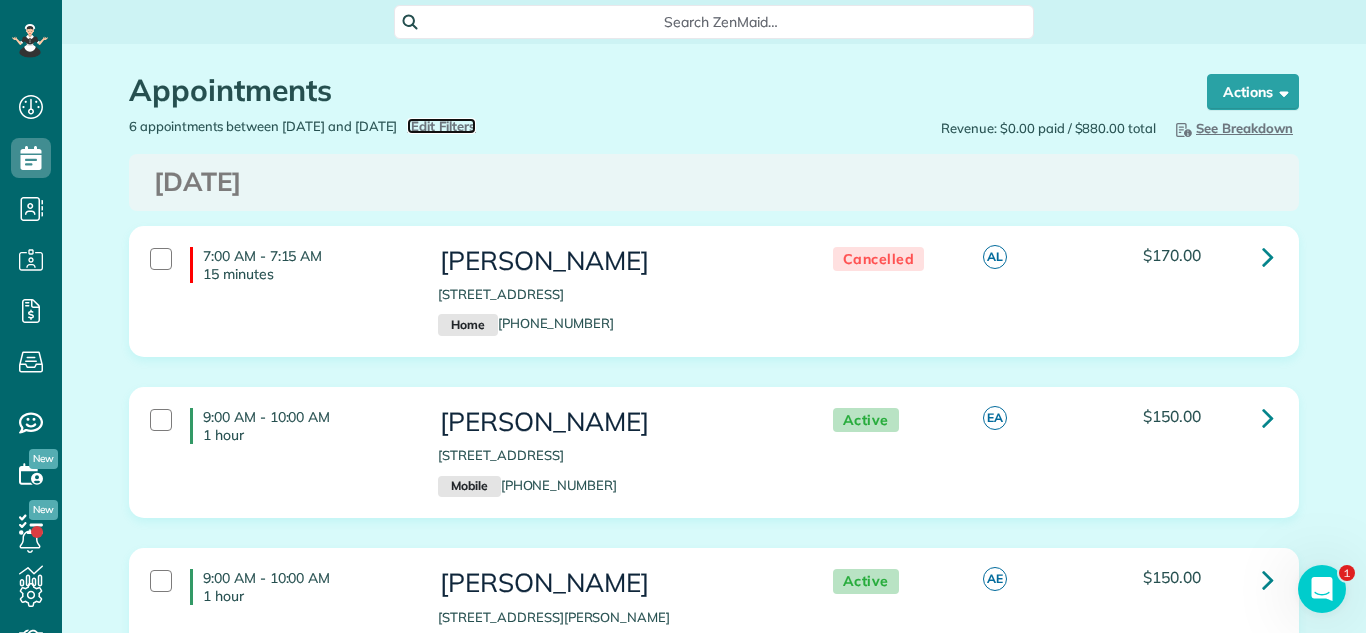 click on "Edit Filters" at bounding box center [443, 126] 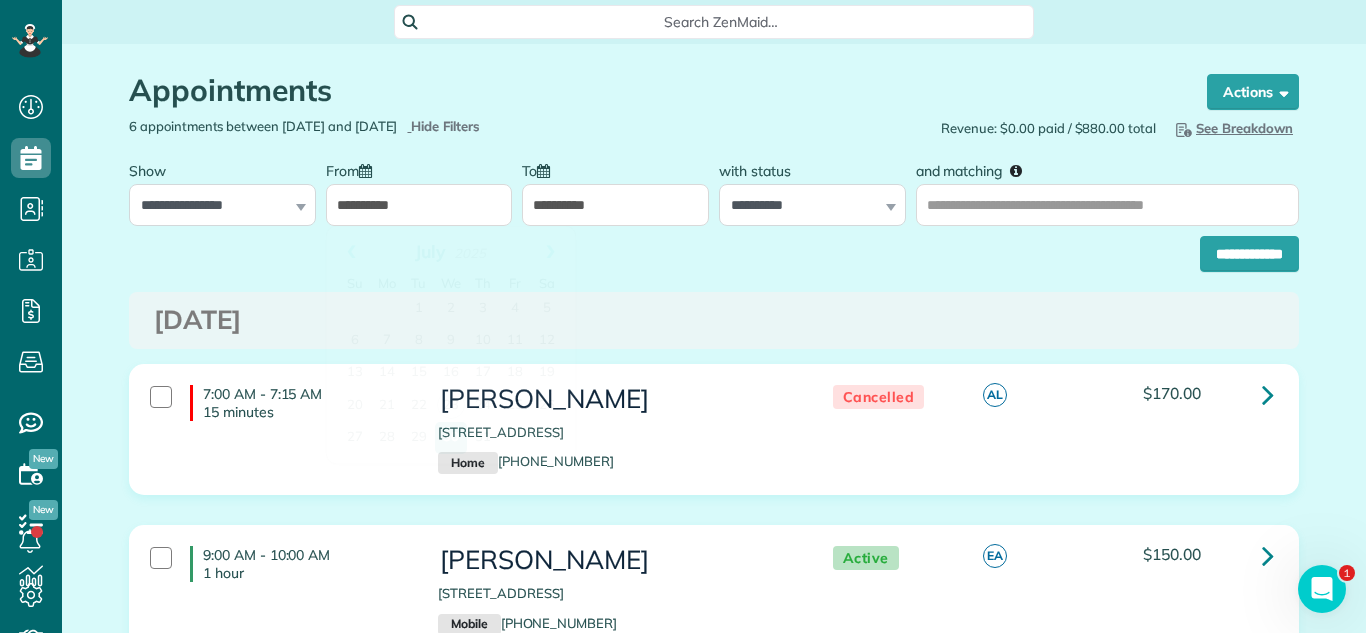 click on "**********" at bounding box center [419, 205] 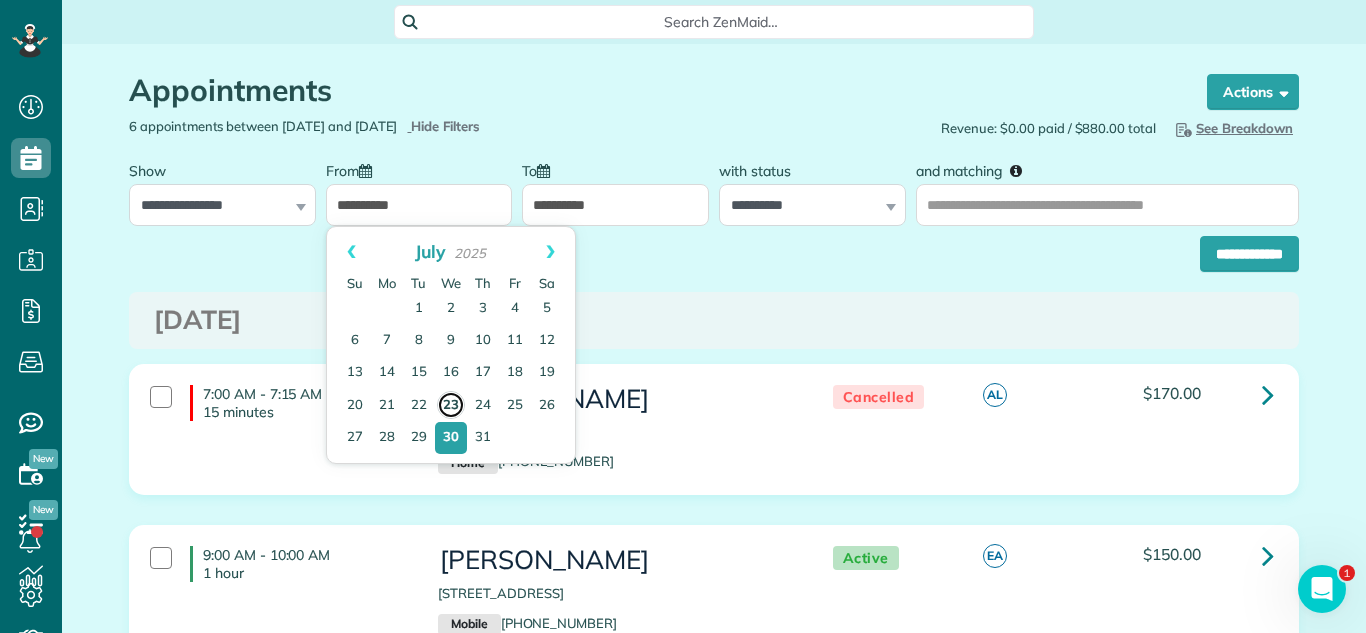 click on "23" at bounding box center (451, 405) 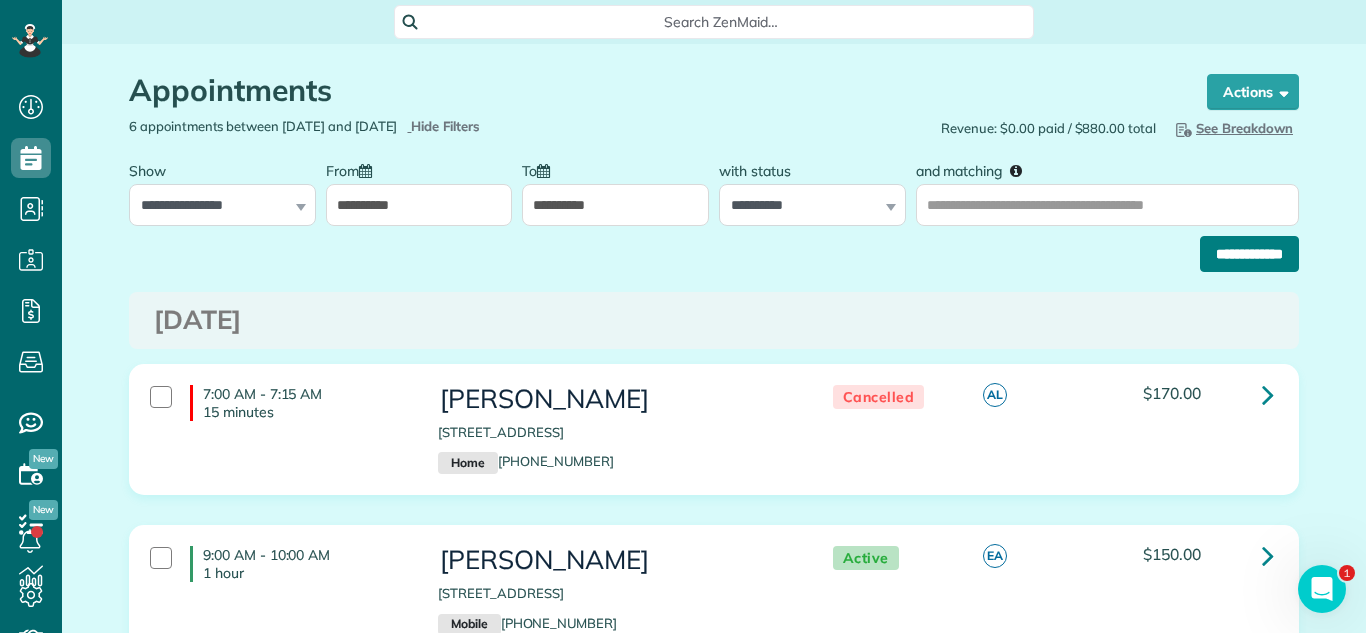 click on "**********" at bounding box center [1249, 254] 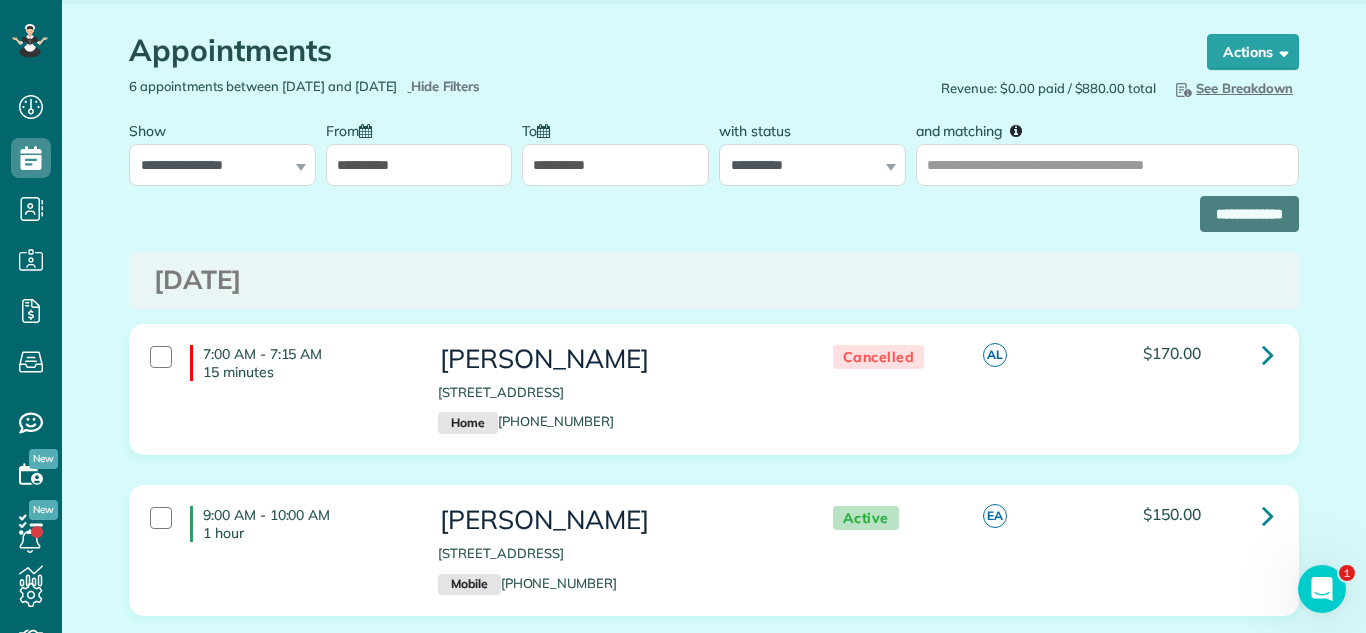 scroll, scrollTop: 62, scrollLeft: 0, axis: vertical 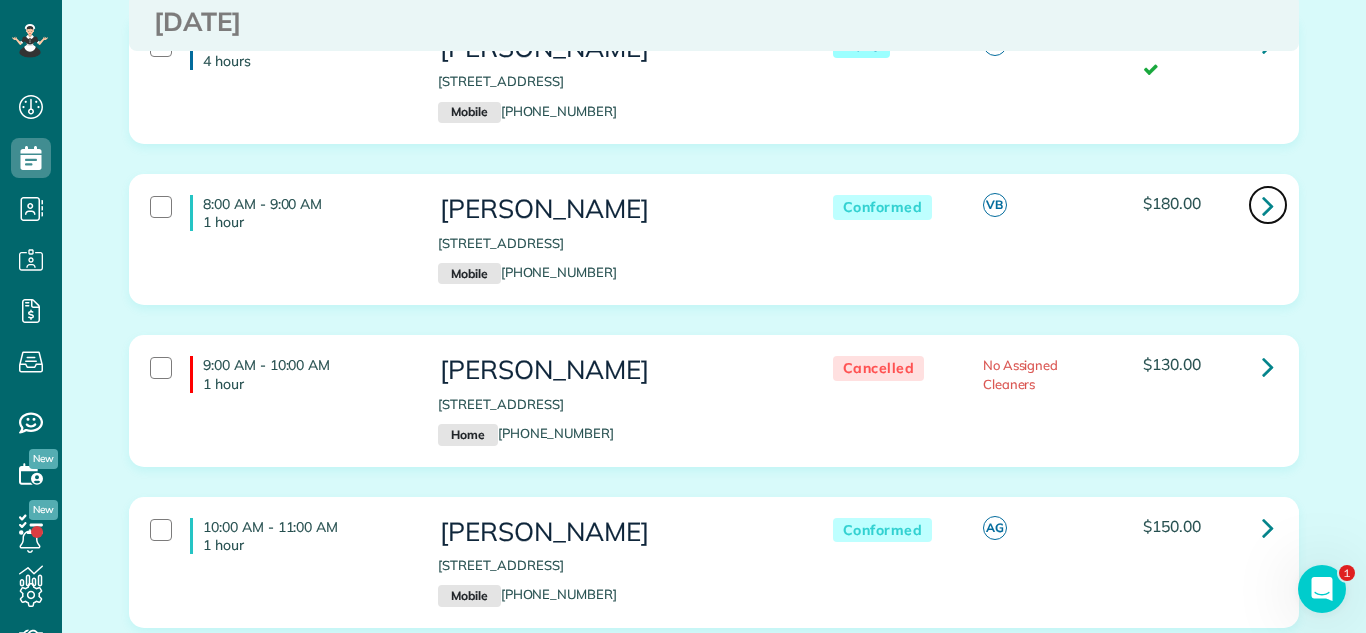 click at bounding box center (1268, 205) 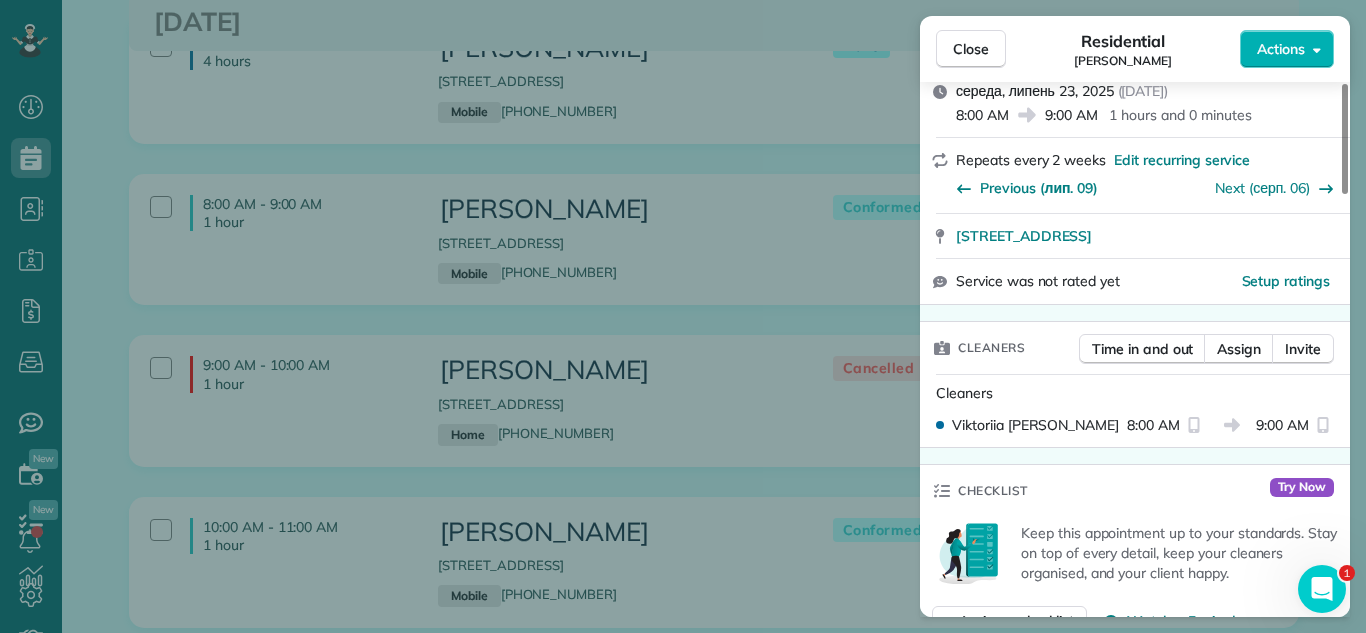 scroll, scrollTop: 282, scrollLeft: 0, axis: vertical 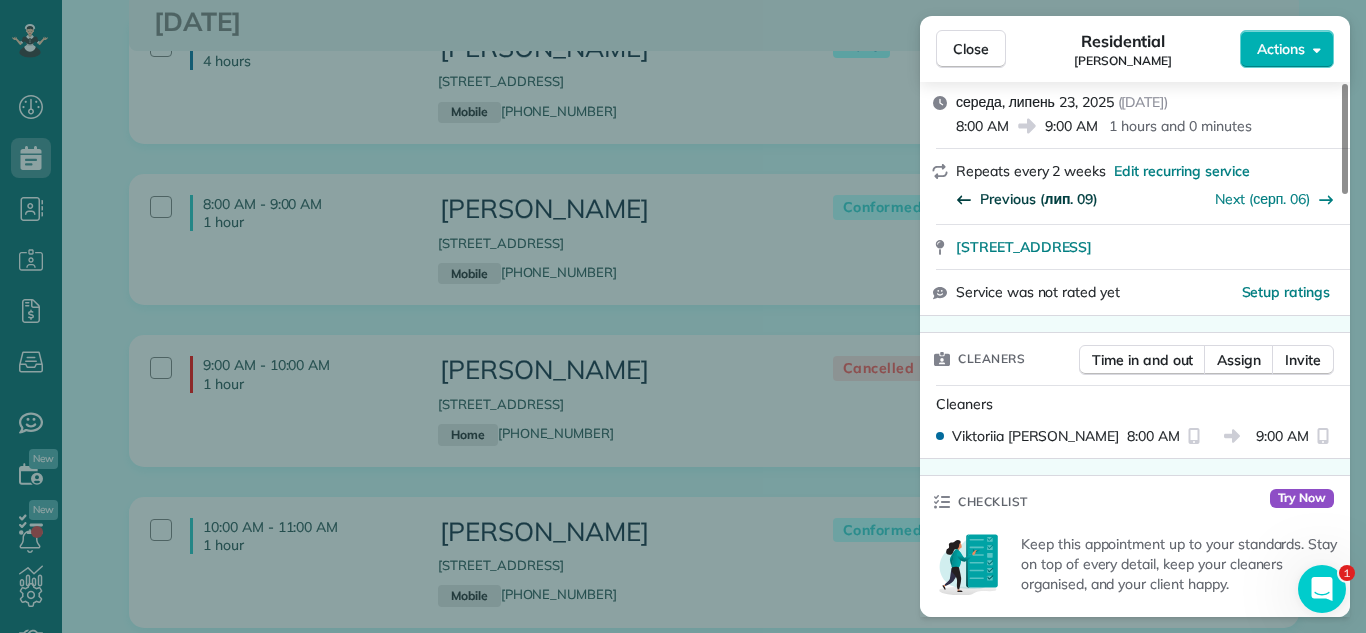 click on "Previous (лип. 09)" at bounding box center (1039, 199) 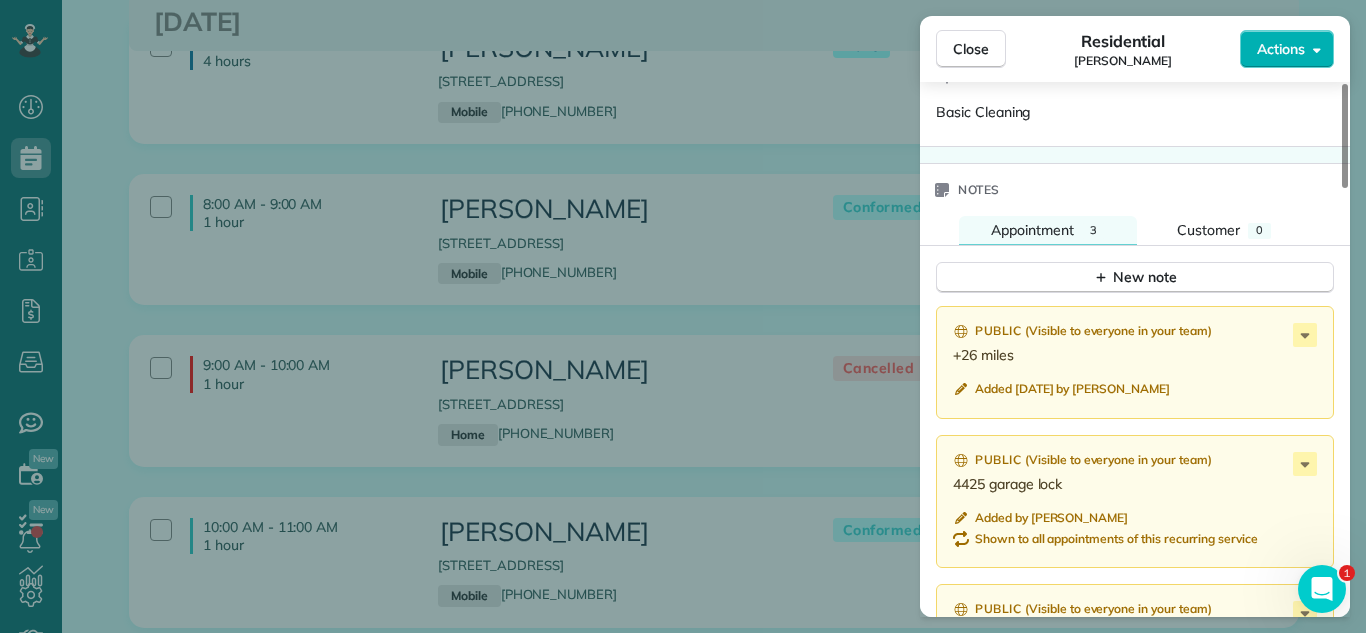 scroll, scrollTop: 1643, scrollLeft: 0, axis: vertical 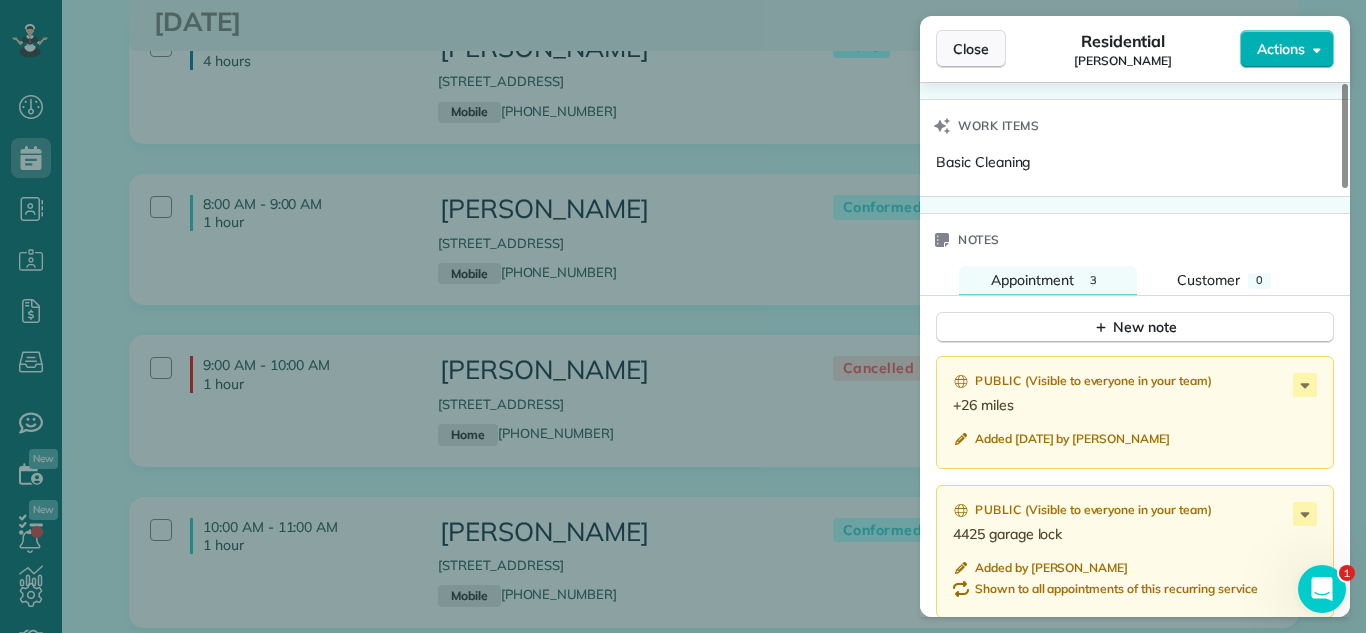 click on "Close" at bounding box center [971, 49] 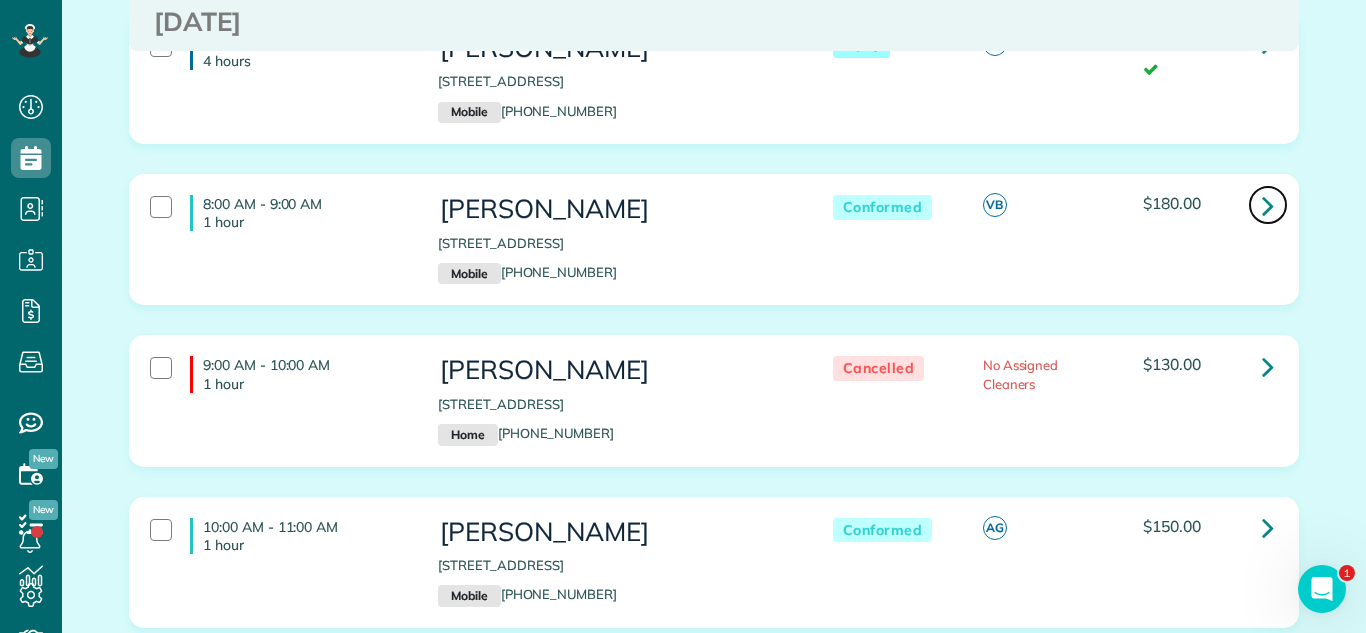 click at bounding box center [1268, 205] 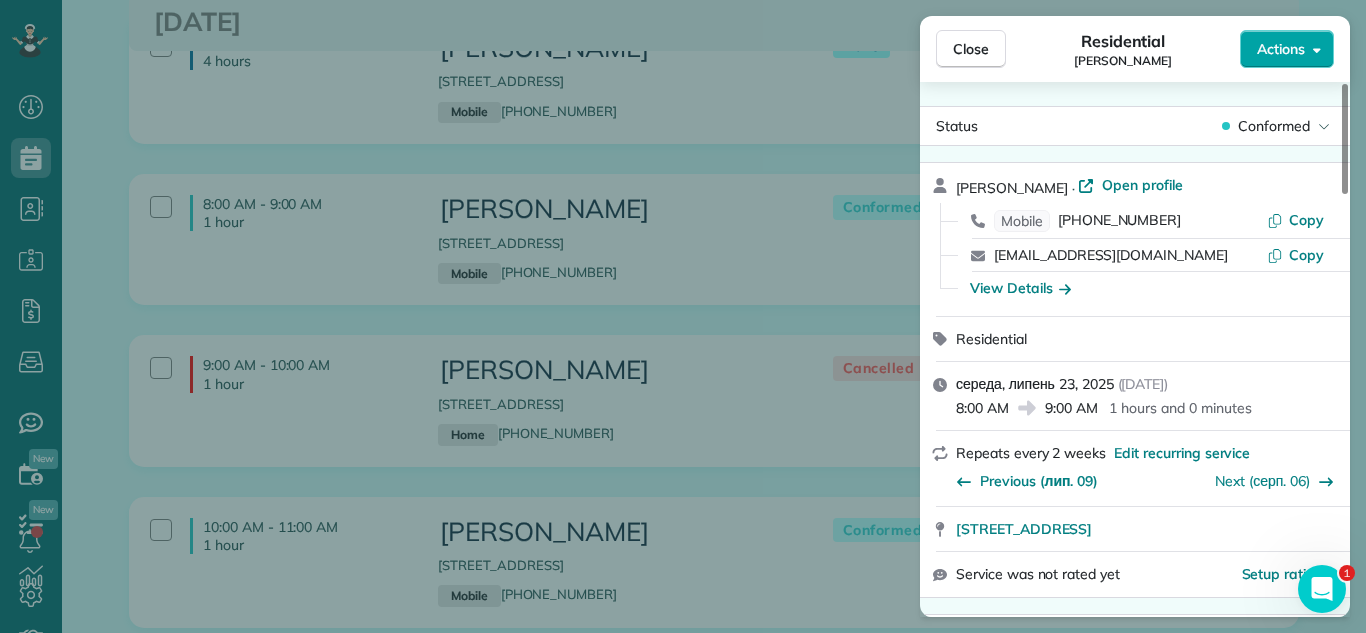 click on "Actions" at bounding box center (1281, 49) 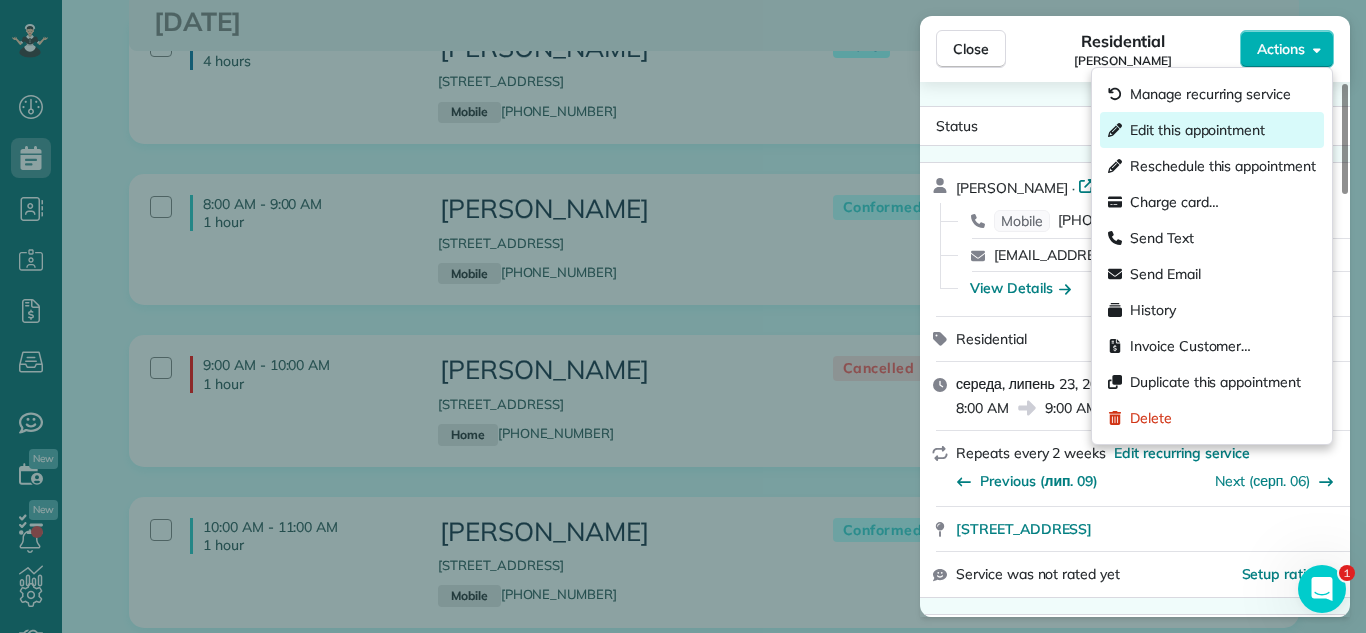 click on "Edit this appointment" at bounding box center (1197, 130) 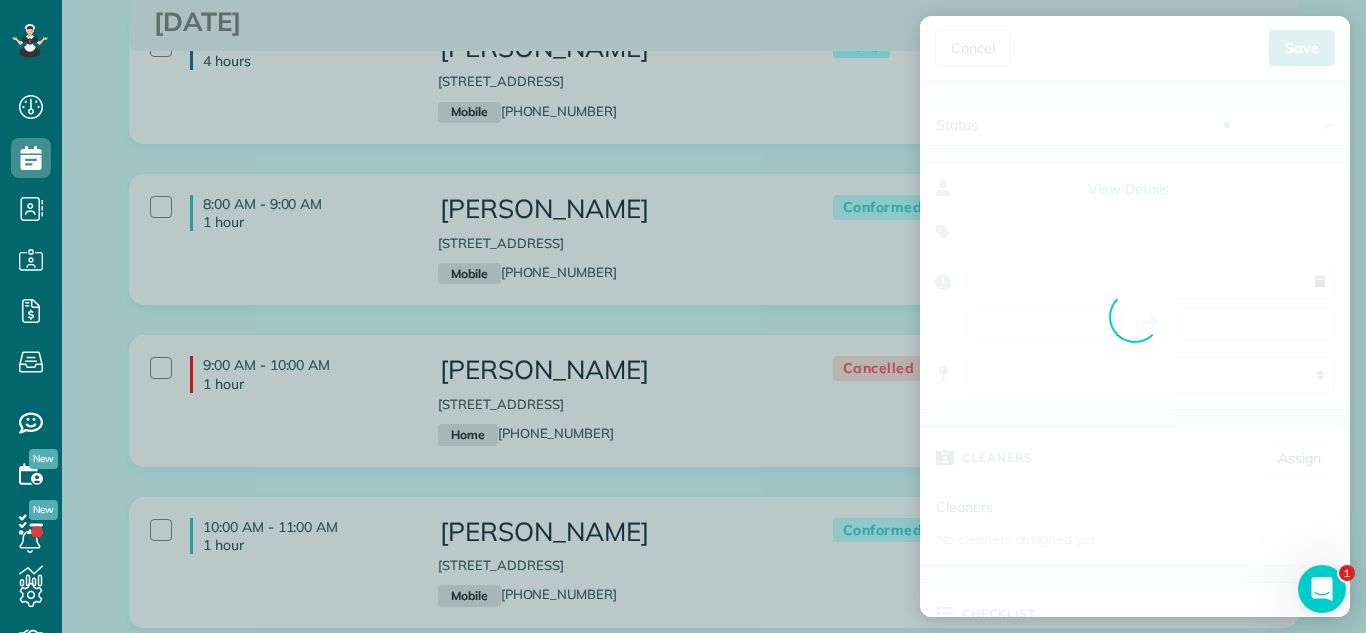 type on "**********" 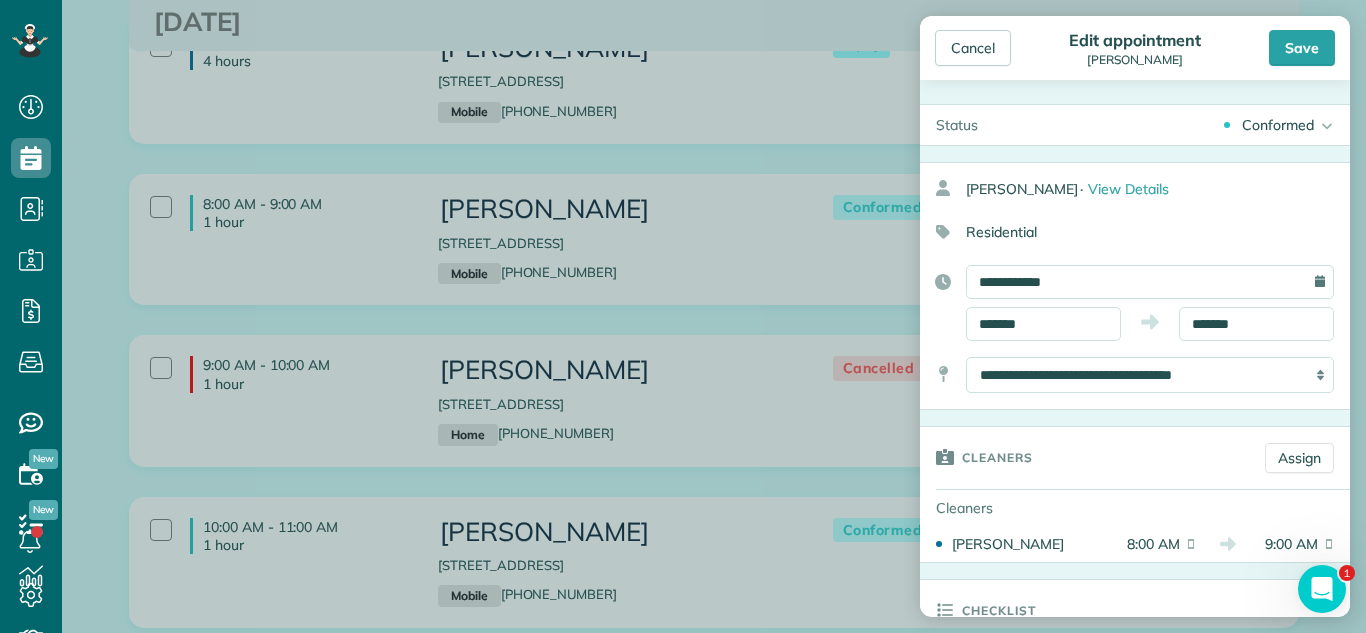 click on "Conformed" at bounding box center [1278, 125] 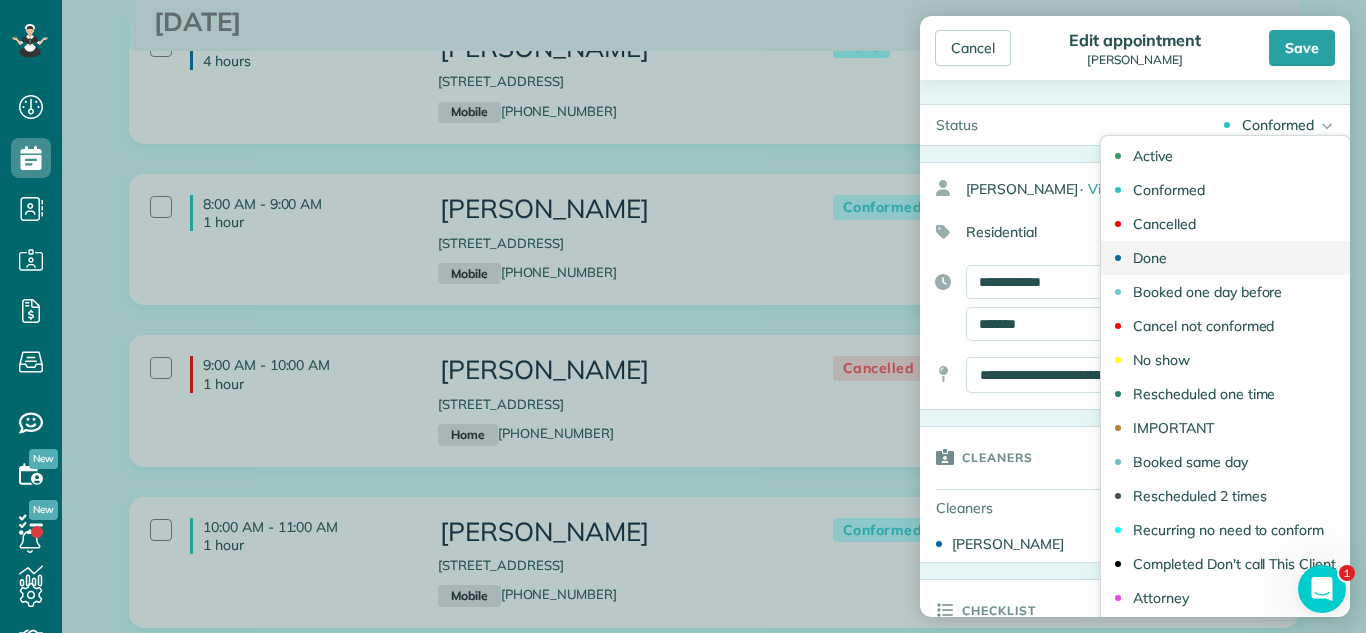 click on "Done" at bounding box center [1225, 258] 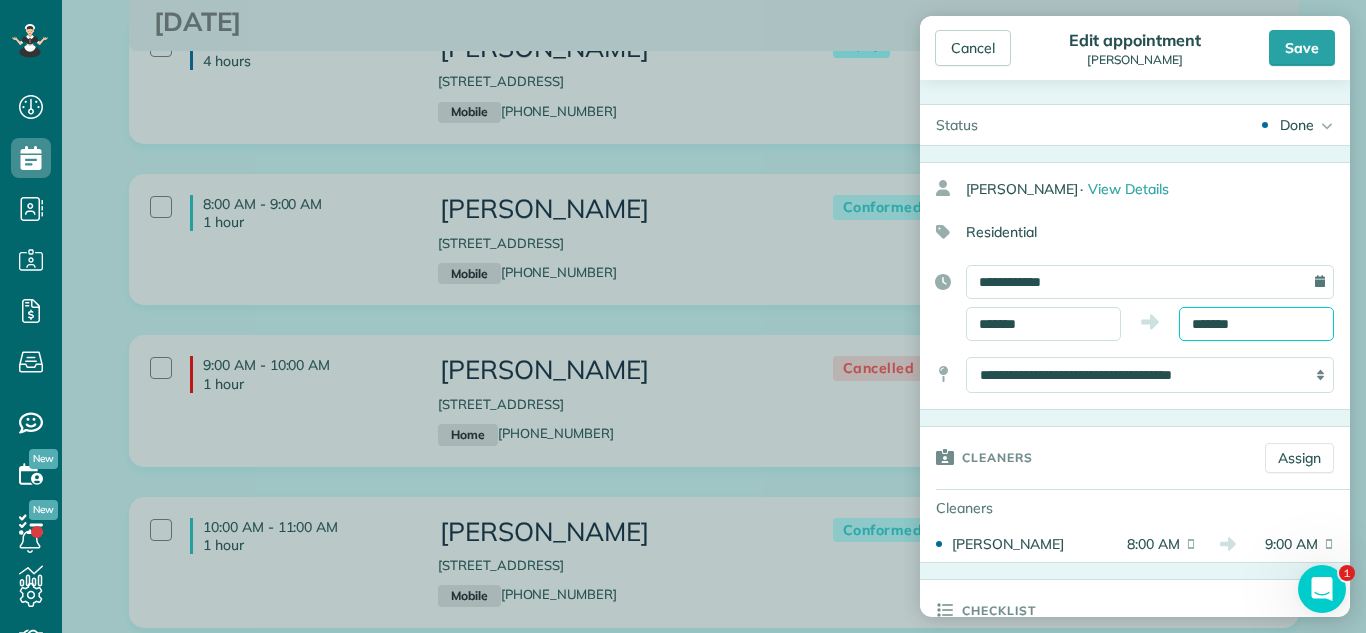 click on "*******" at bounding box center [1256, 324] 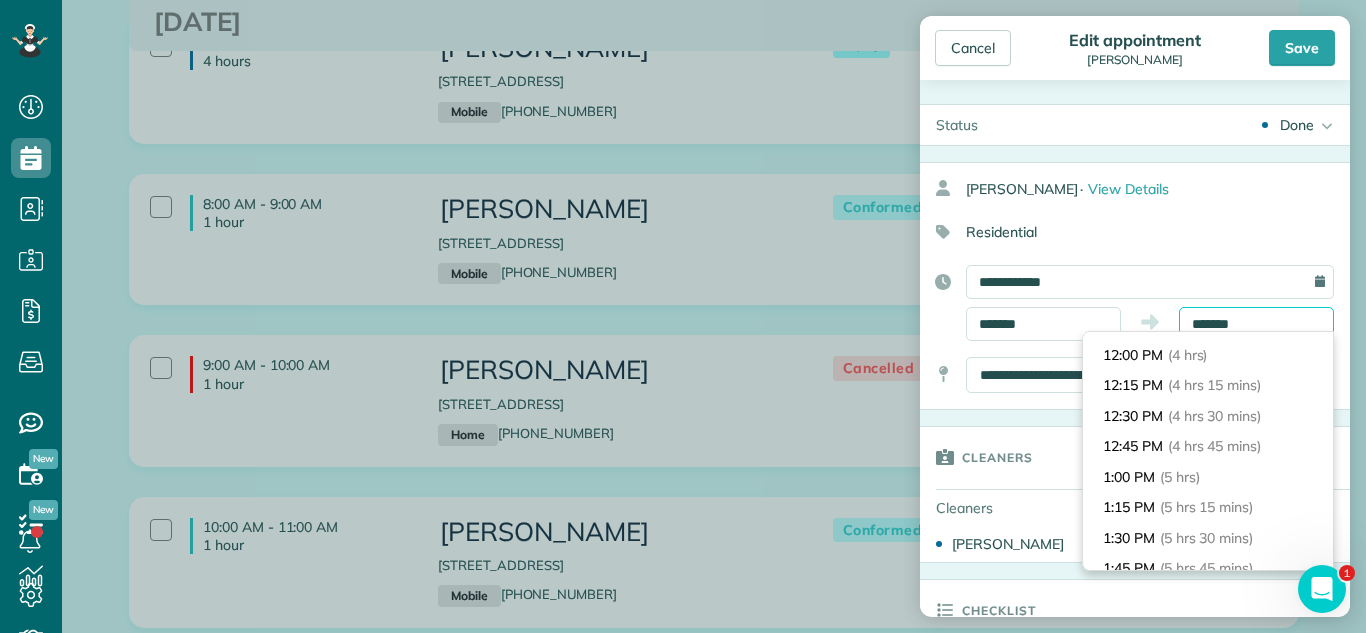 scroll, scrollTop: 490, scrollLeft: 0, axis: vertical 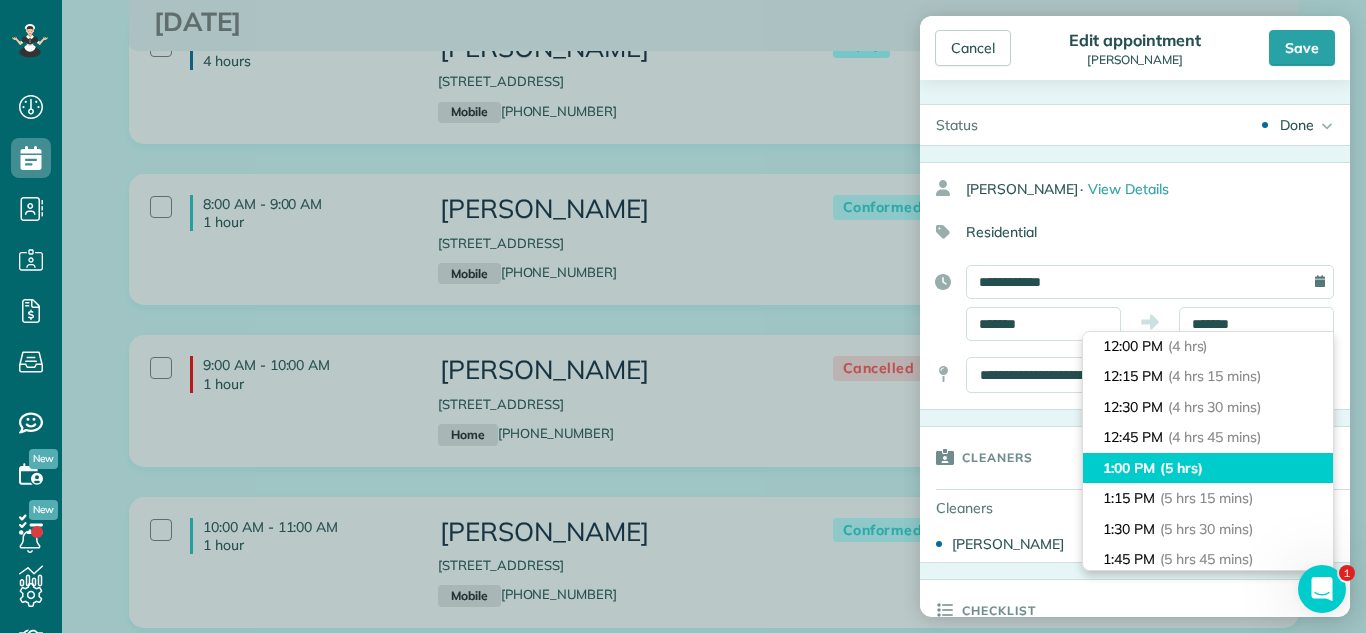 type on "*******" 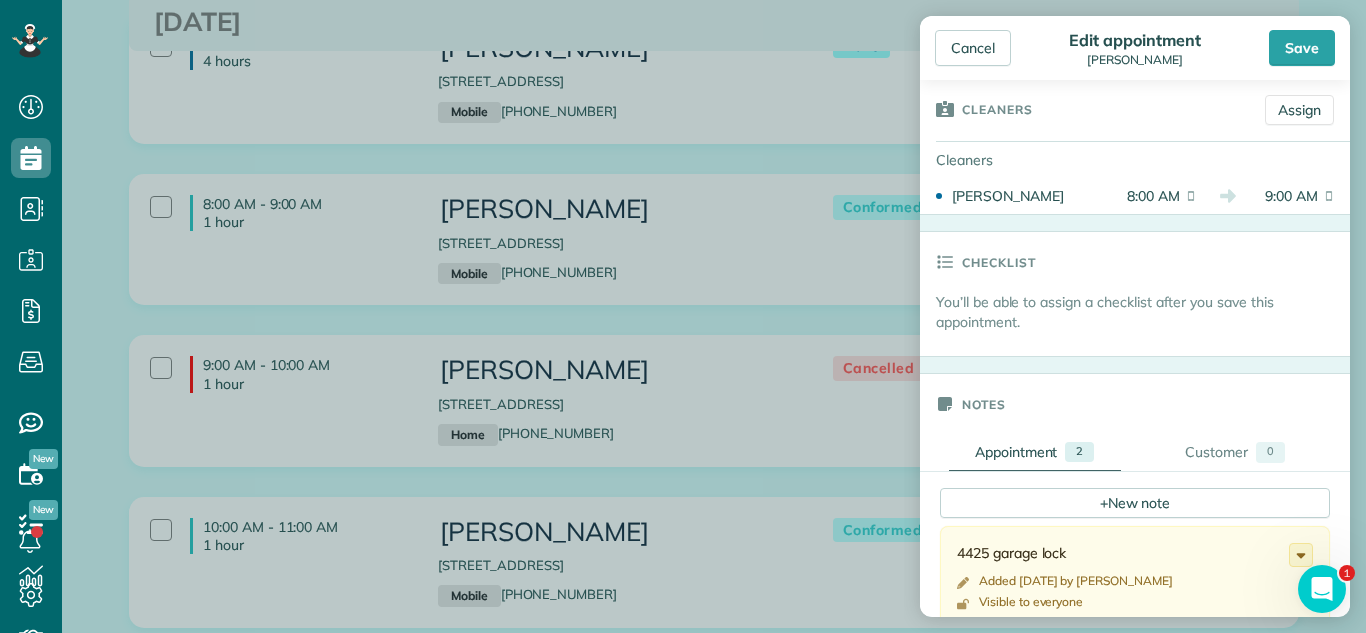 scroll, scrollTop: 387, scrollLeft: 0, axis: vertical 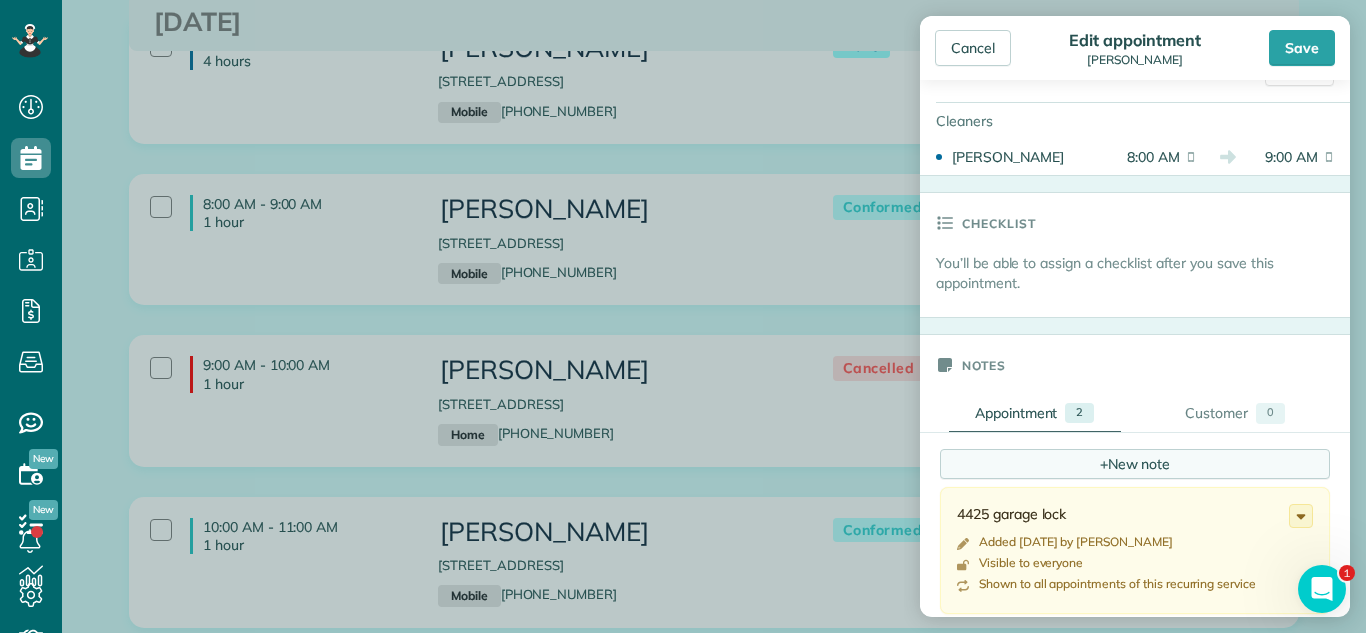 click on "+
New note" at bounding box center [1135, 464] 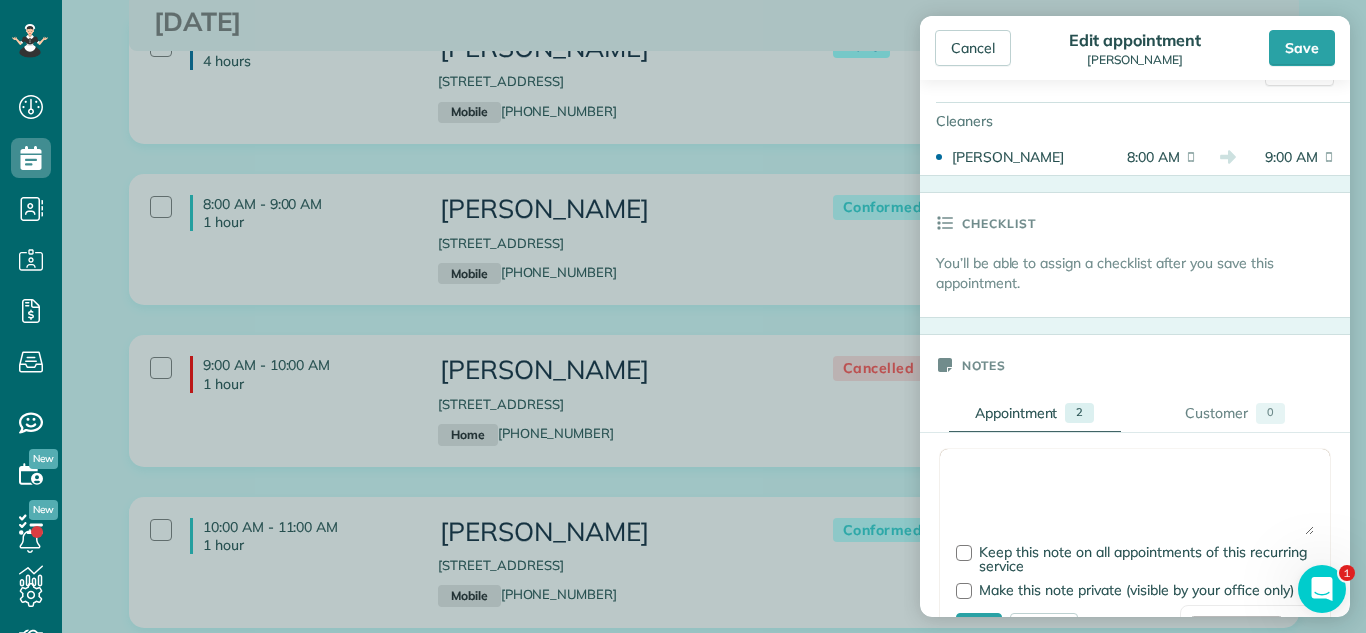 click at bounding box center [1135, 500] 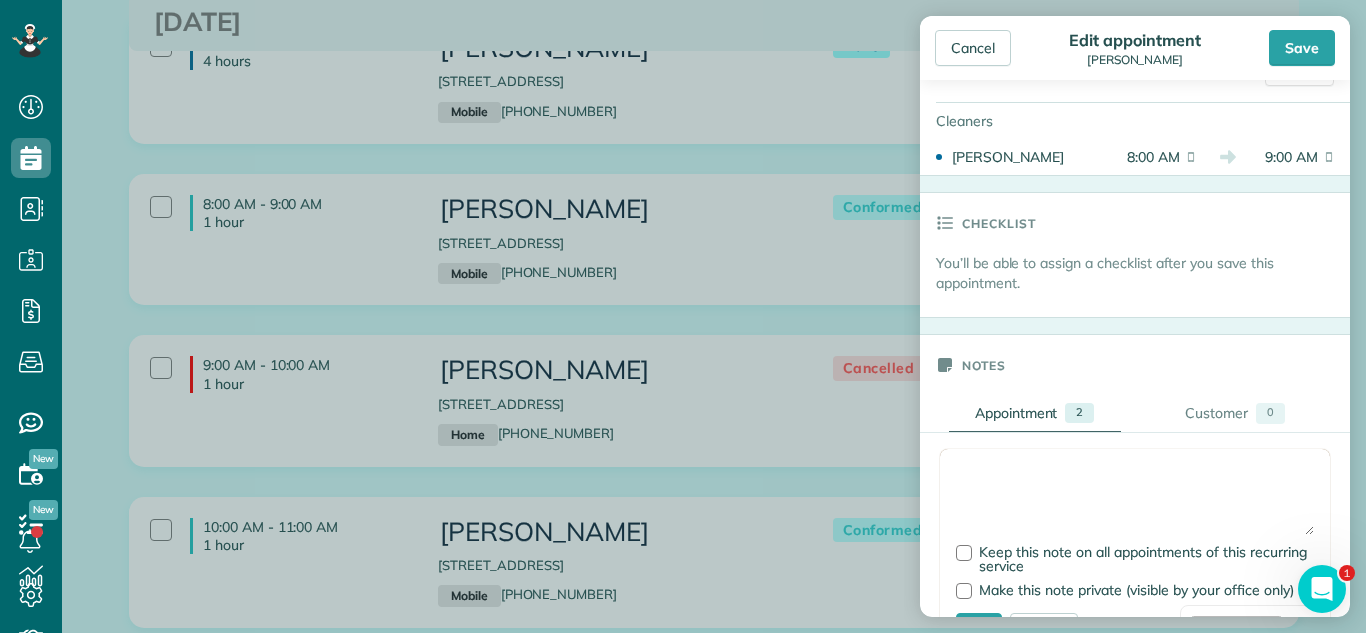 type on "*" 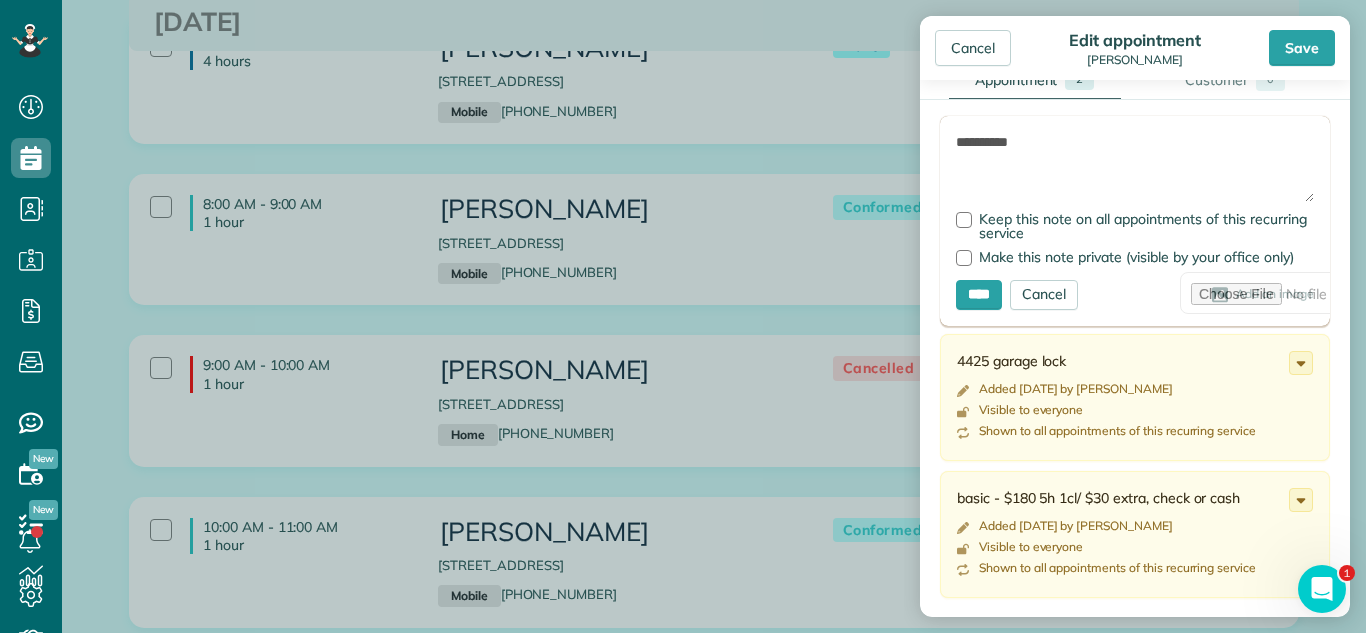 scroll, scrollTop: 727, scrollLeft: 0, axis: vertical 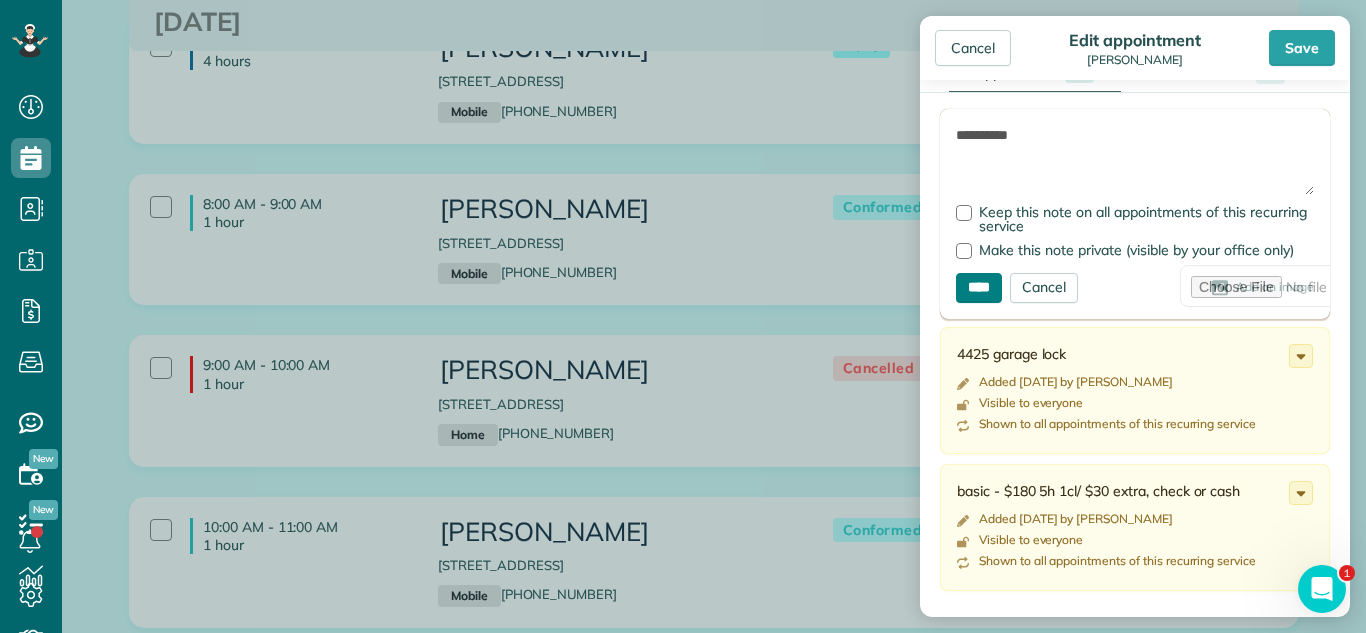 type on "**********" 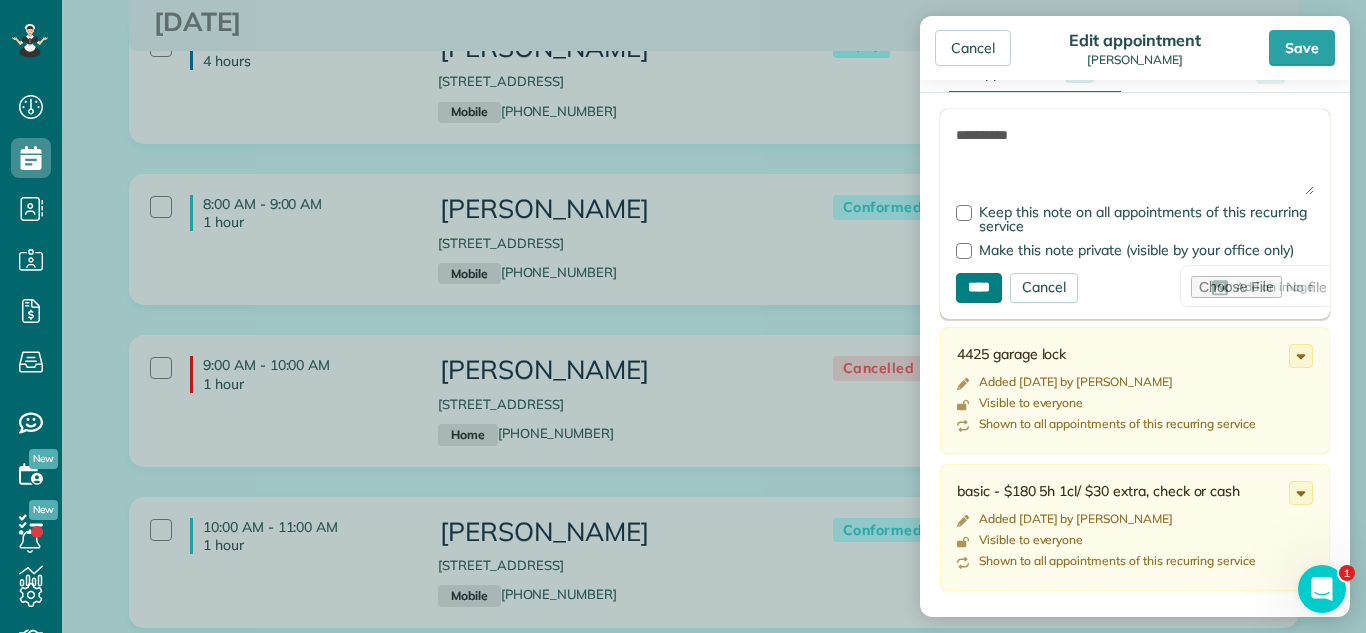 click on "****" at bounding box center [979, 288] 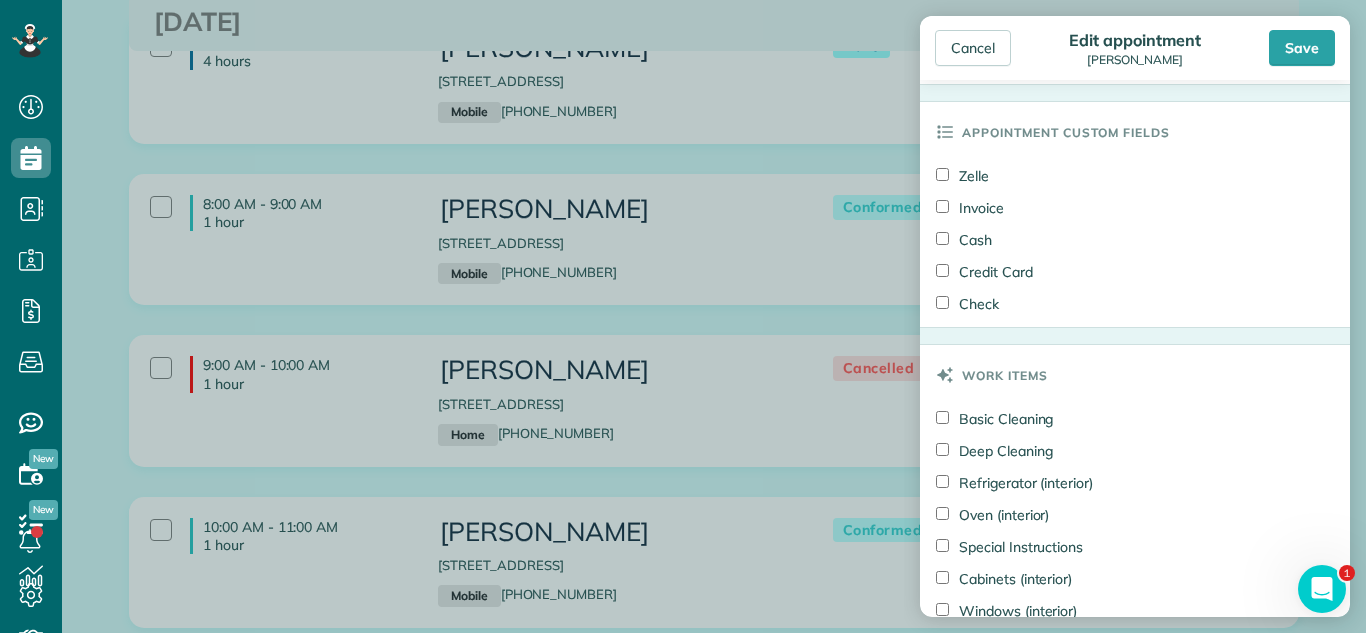 scroll, scrollTop: 1335, scrollLeft: 0, axis: vertical 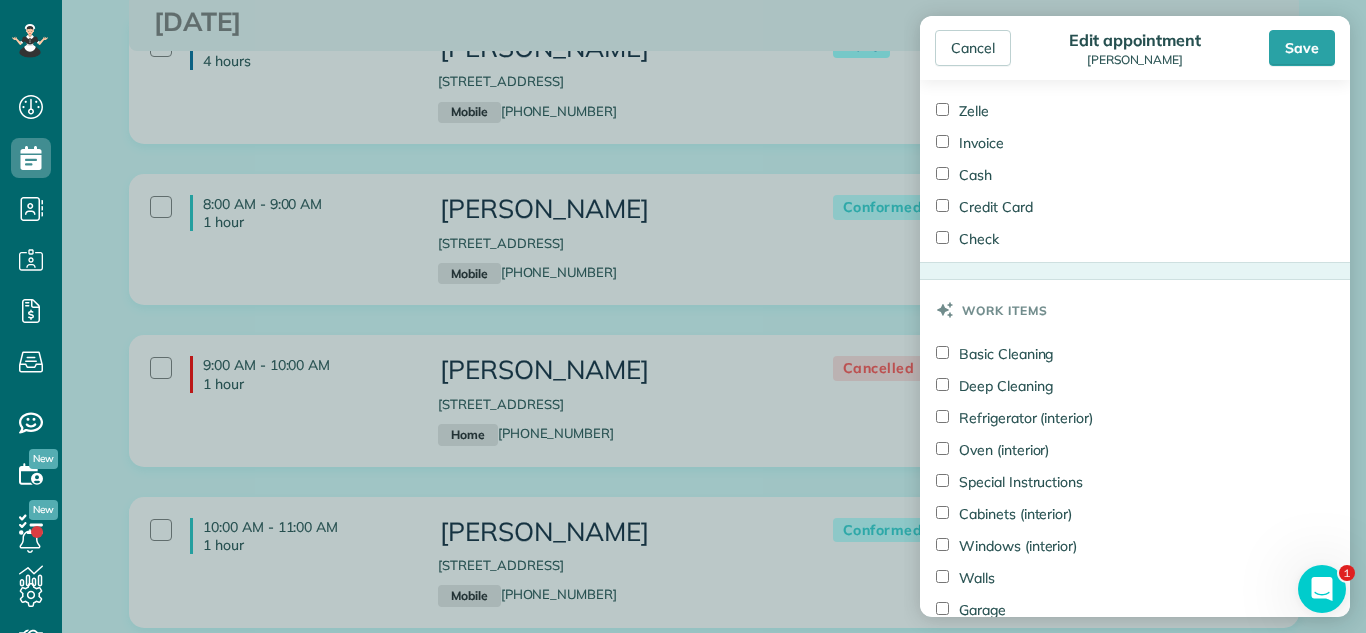 click on "Check" at bounding box center (967, 239) 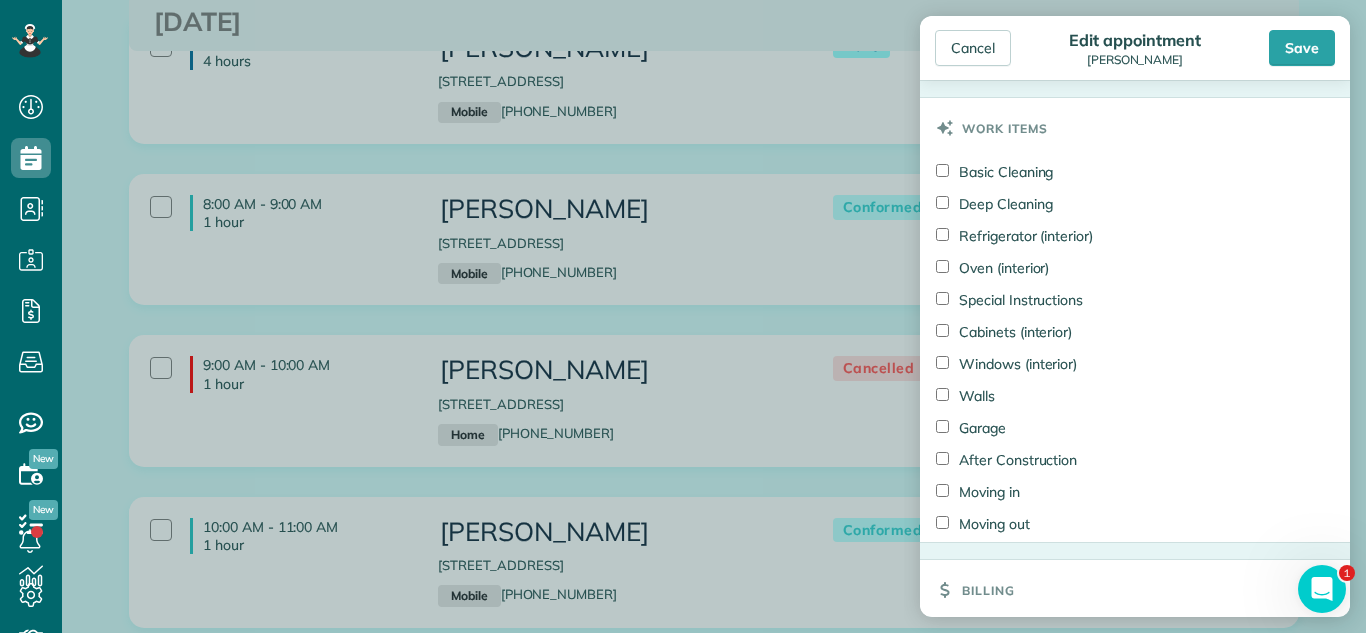 scroll, scrollTop: 1731, scrollLeft: 0, axis: vertical 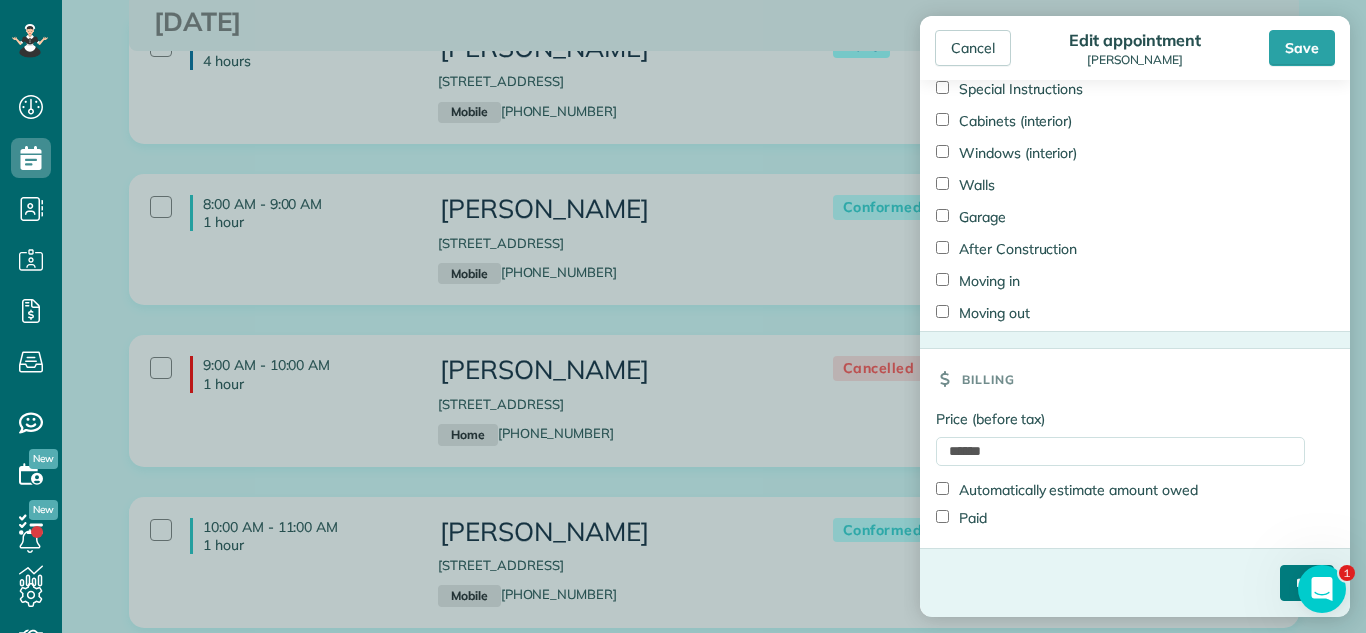 click on "****" at bounding box center [1307, 583] 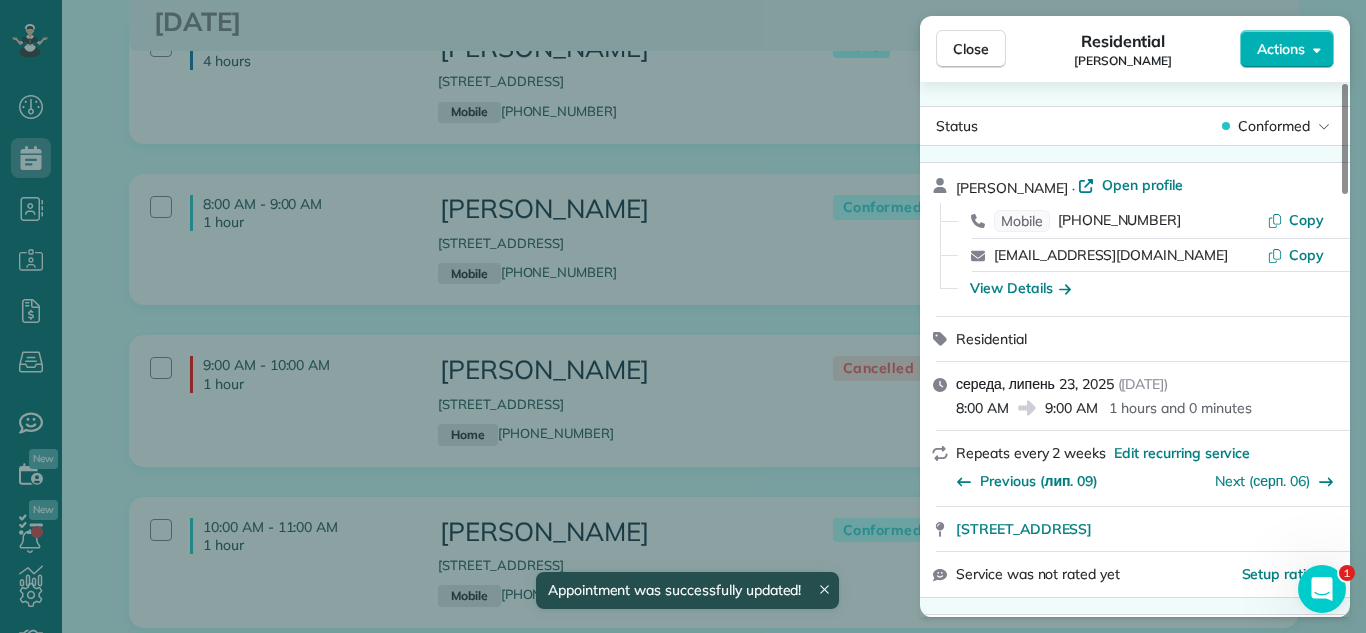click on "Close Residential Paul Woyat Actions" at bounding box center [1135, 49] 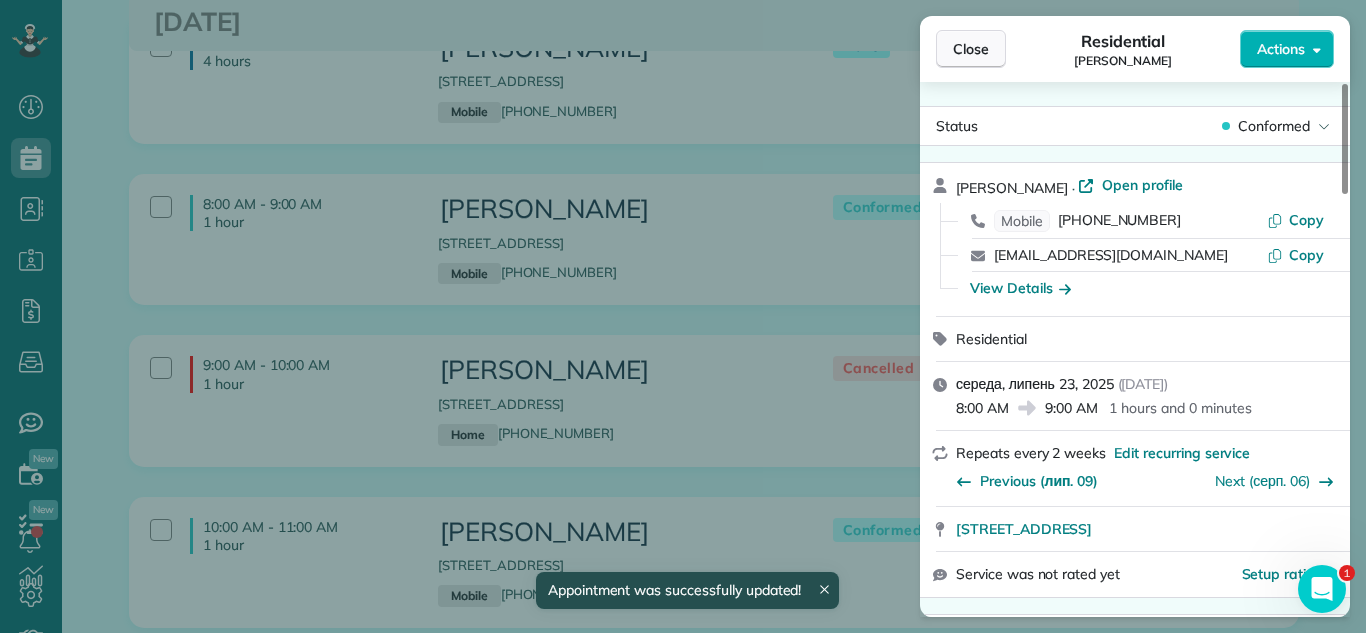 click on "Close" at bounding box center [971, 49] 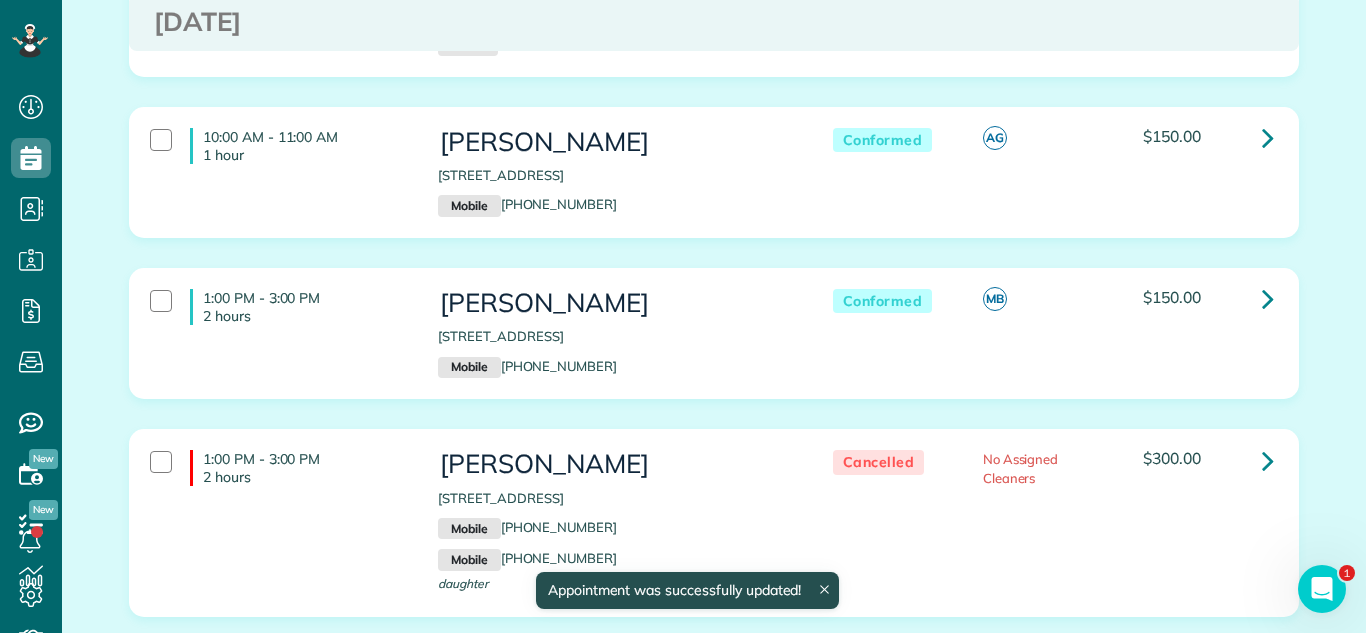 scroll, scrollTop: 880, scrollLeft: 0, axis: vertical 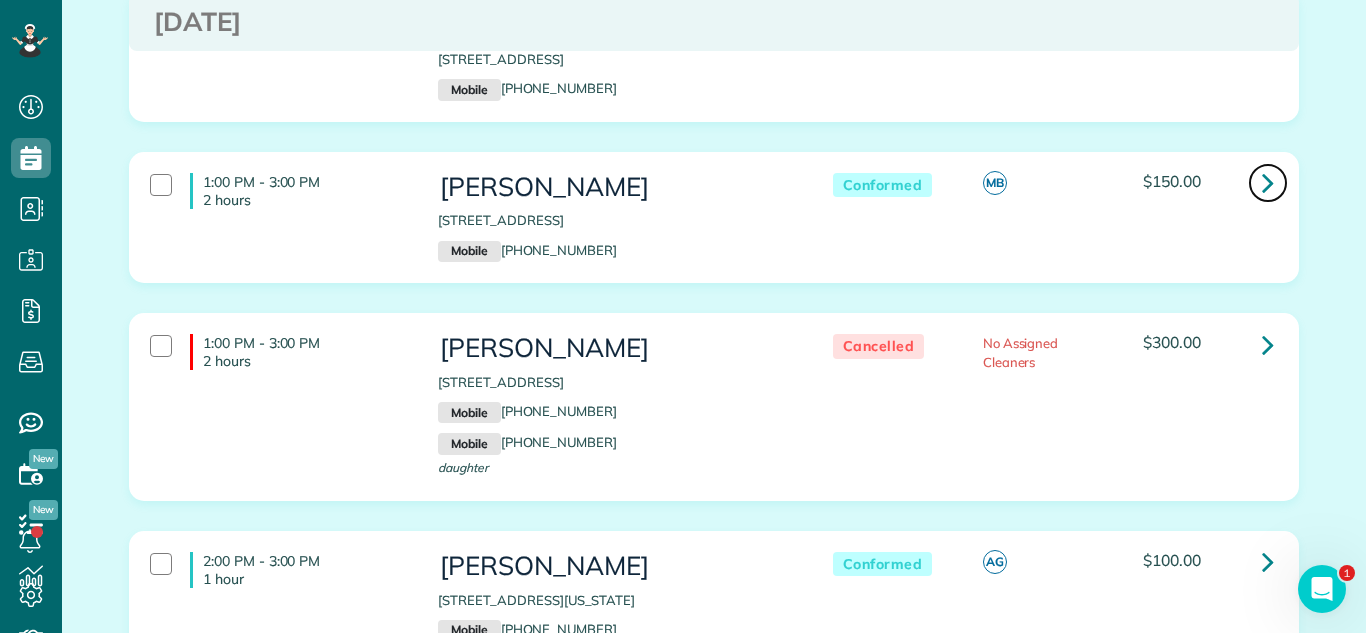 click at bounding box center [1268, 183] 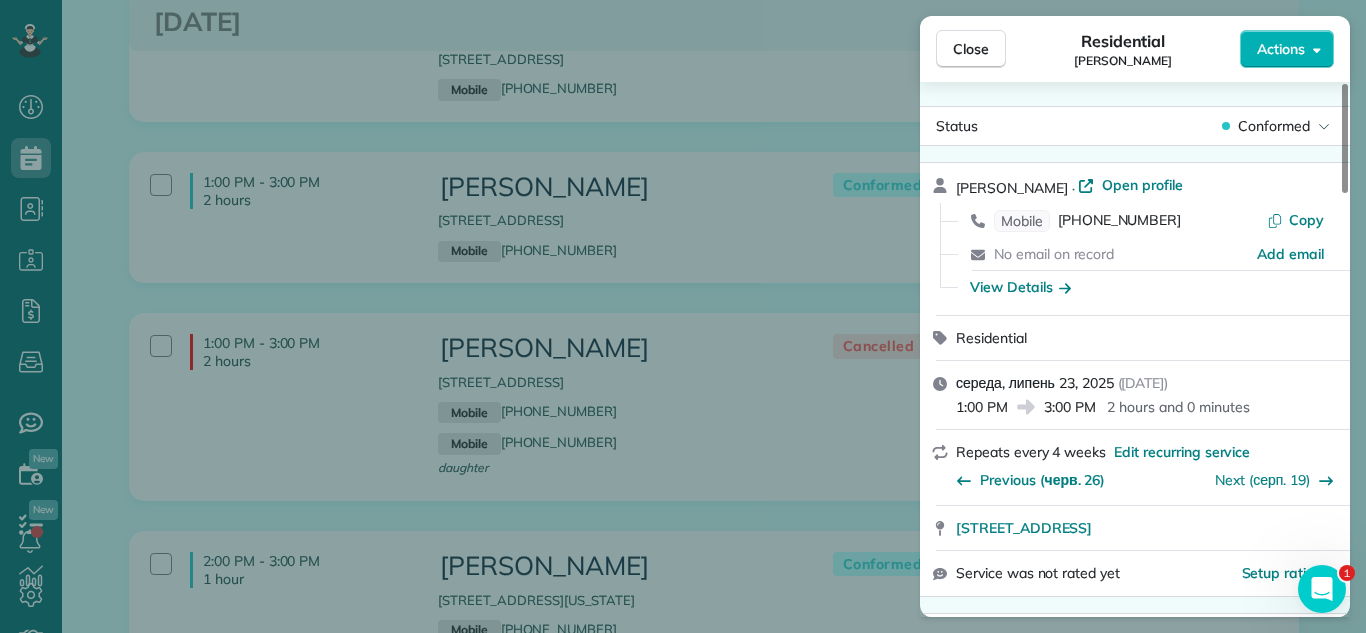scroll, scrollTop: 105, scrollLeft: 0, axis: vertical 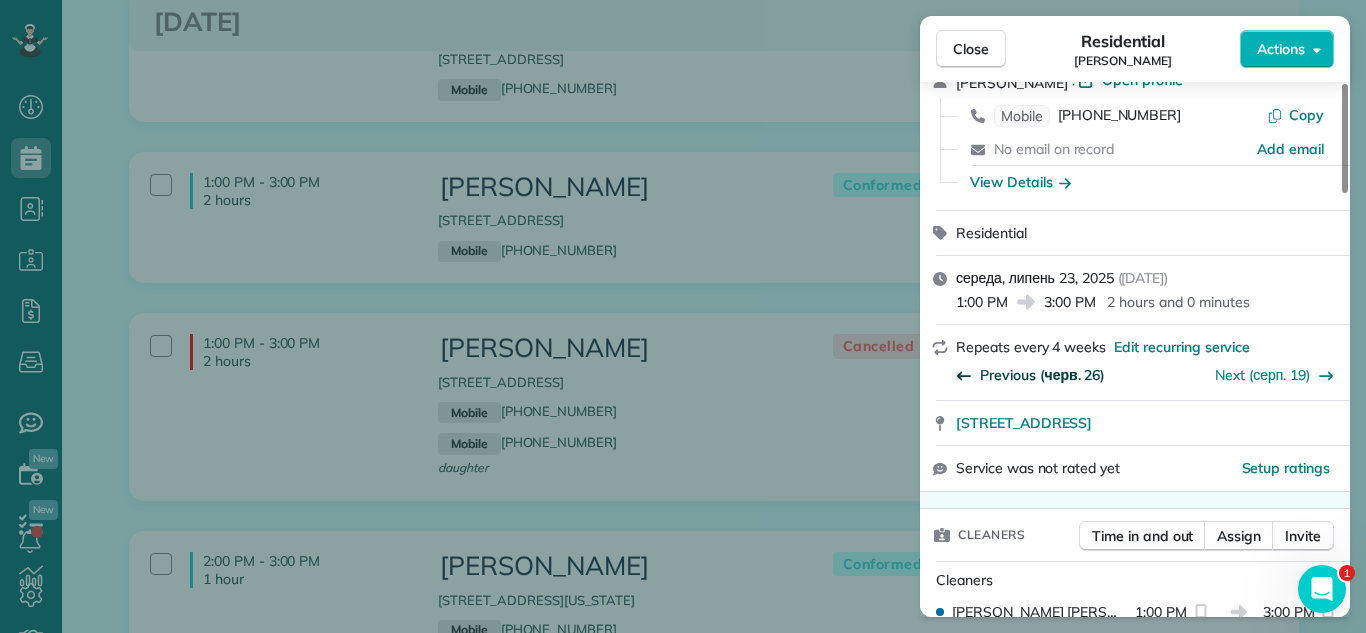 click on "Previous (черв. 26)" at bounding box center (1042, 375) 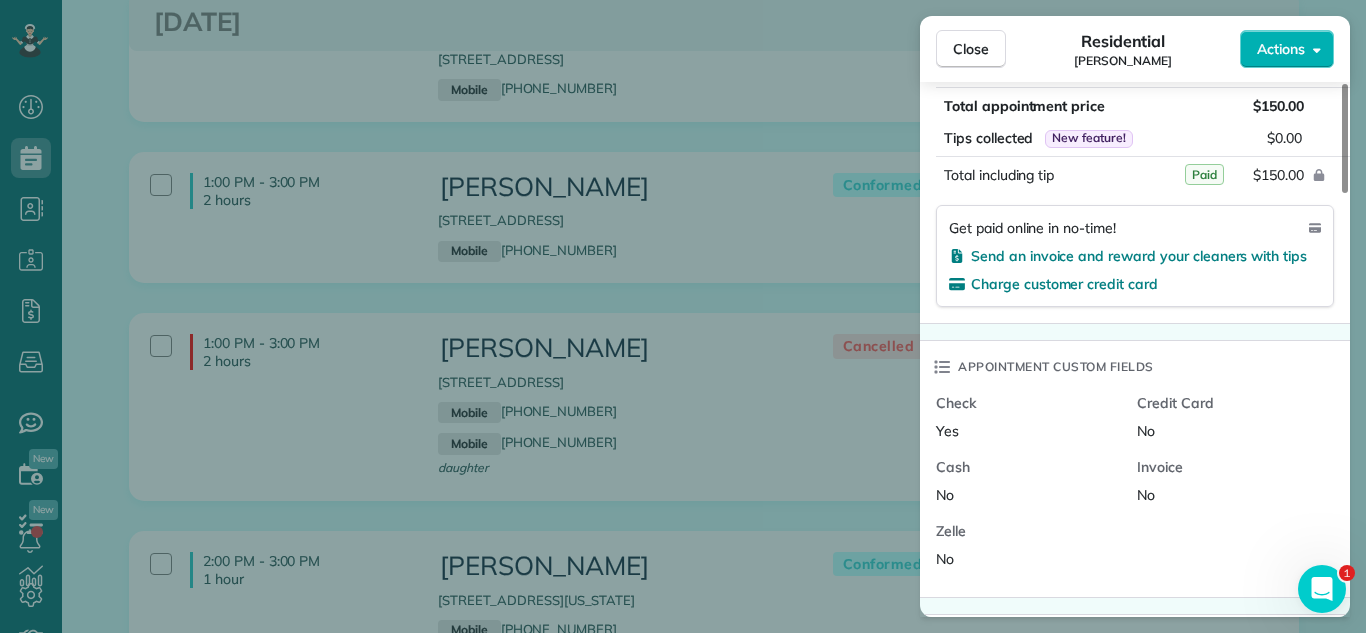 scroll, scrollTop: 1115, scrollLeft: 0, axis: vertical 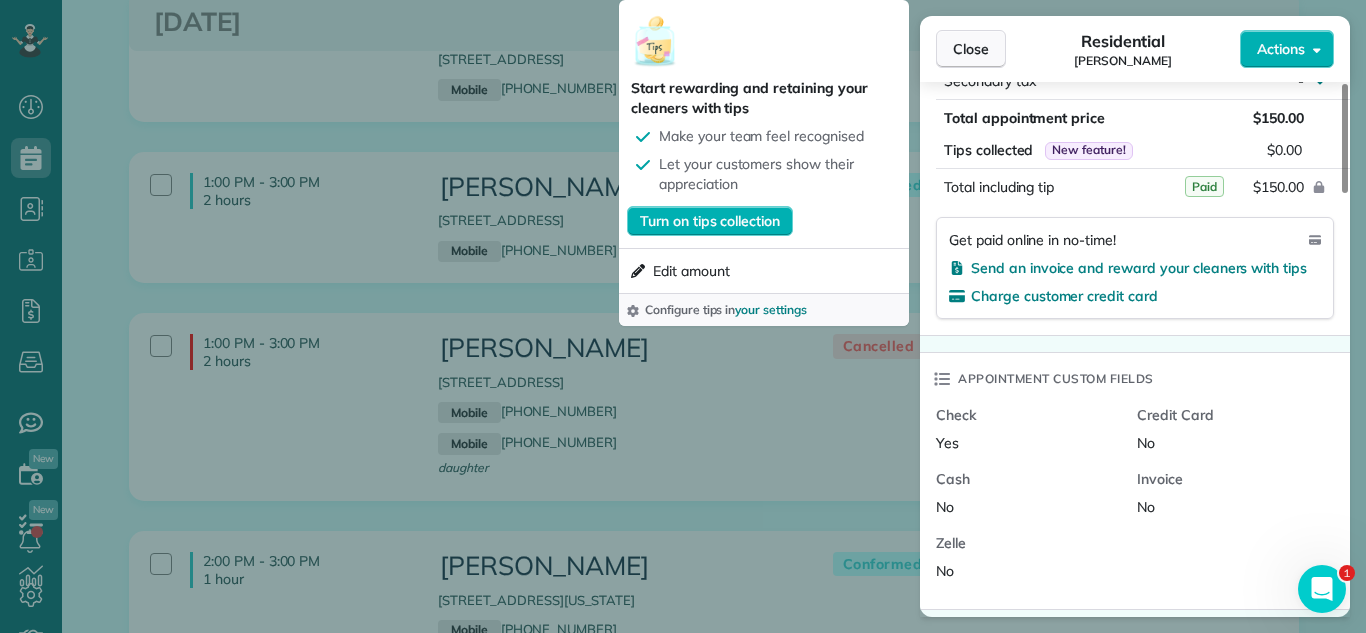 click on "Close" at bounding box center [971, 49] 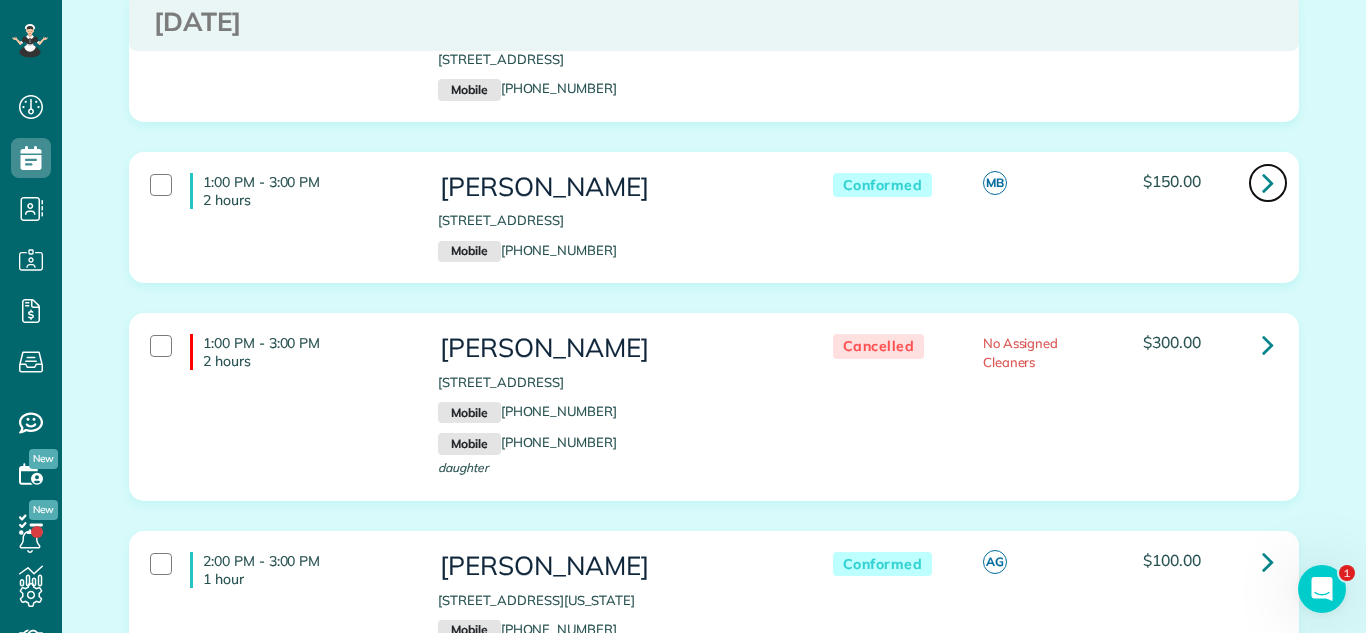 click at bounding box center [1268, 182] 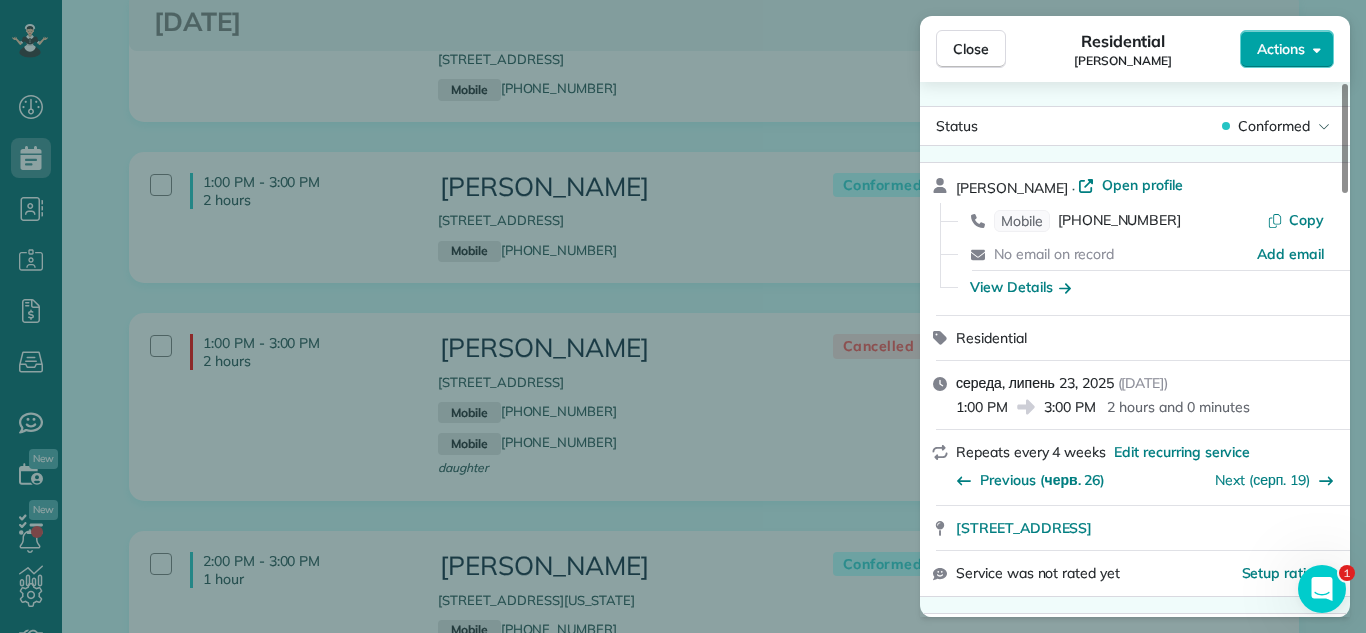 click on "Actions" at bounding box center [1281, 49] 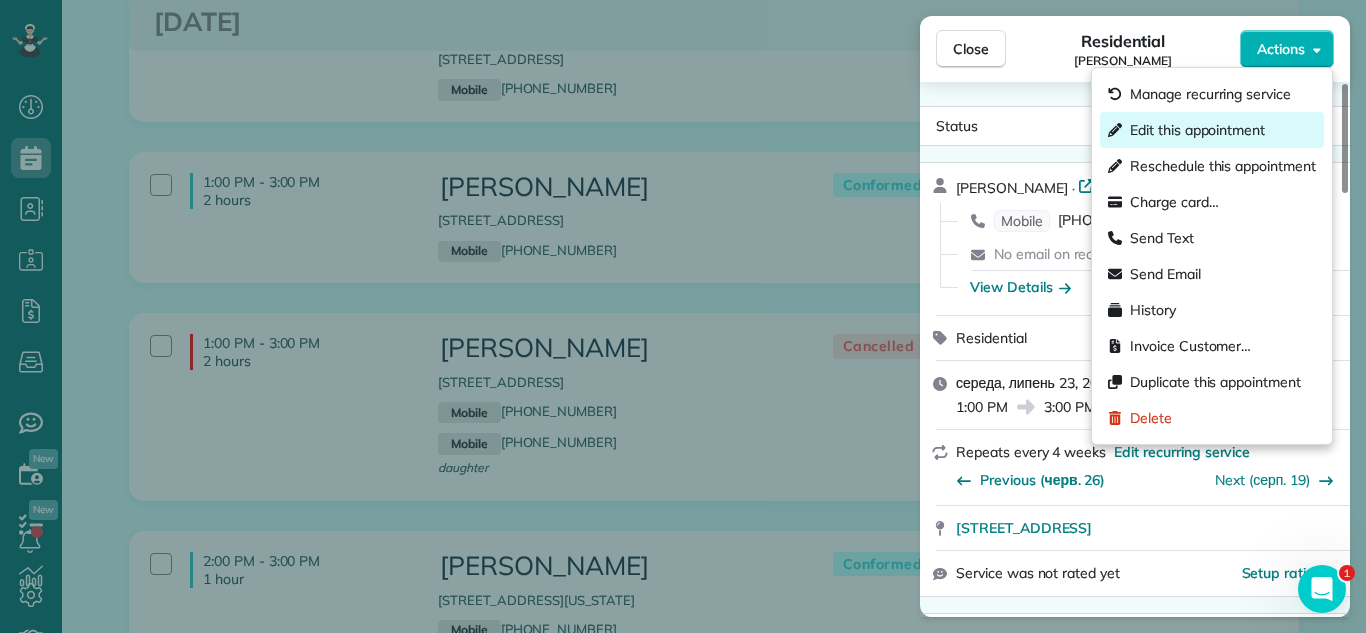 click on "Edit this appointment" at bounding box center [1197, 130] 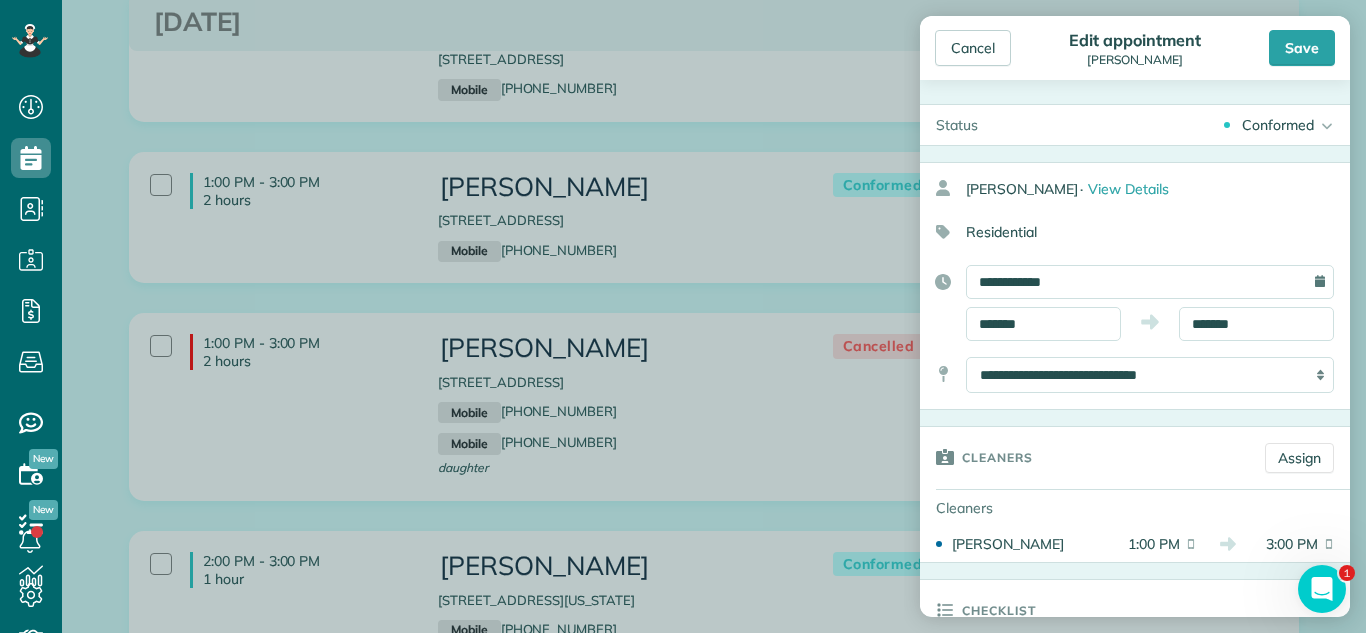 click on "Conformed
Active
Conformed
Cancelled
Done
Booked one day before" at bounding box center (1172, 125) 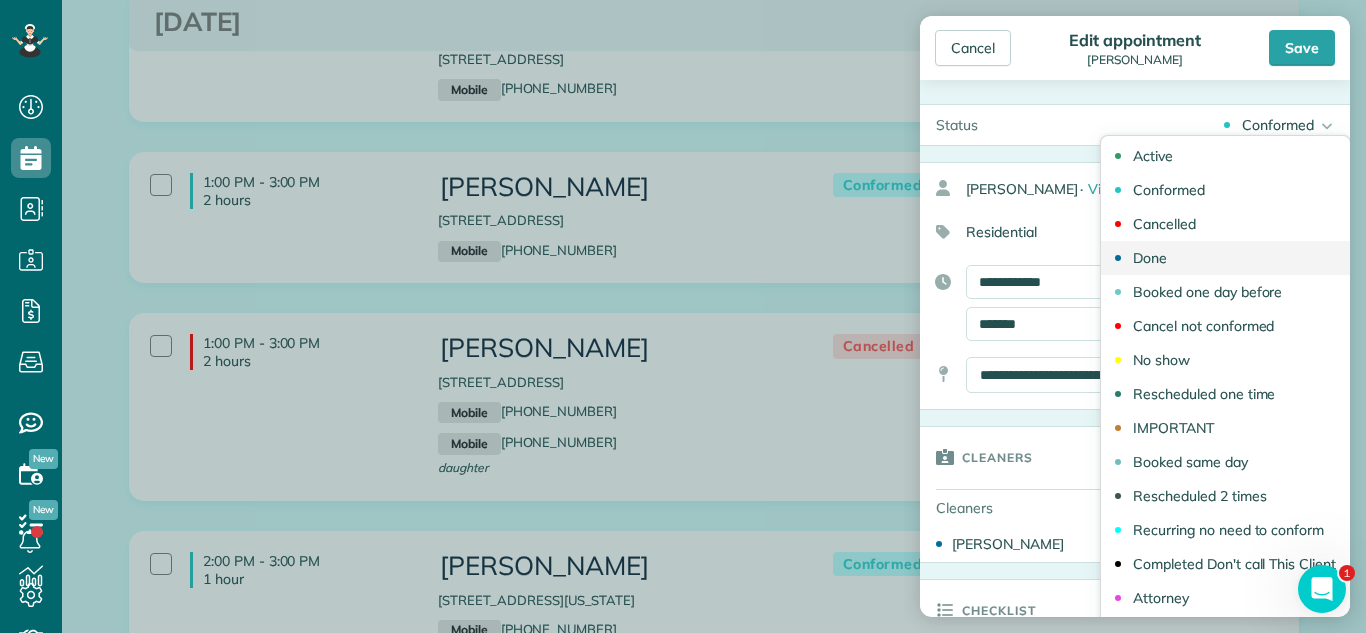 click on "Done" at bounding box center [1225, 258] 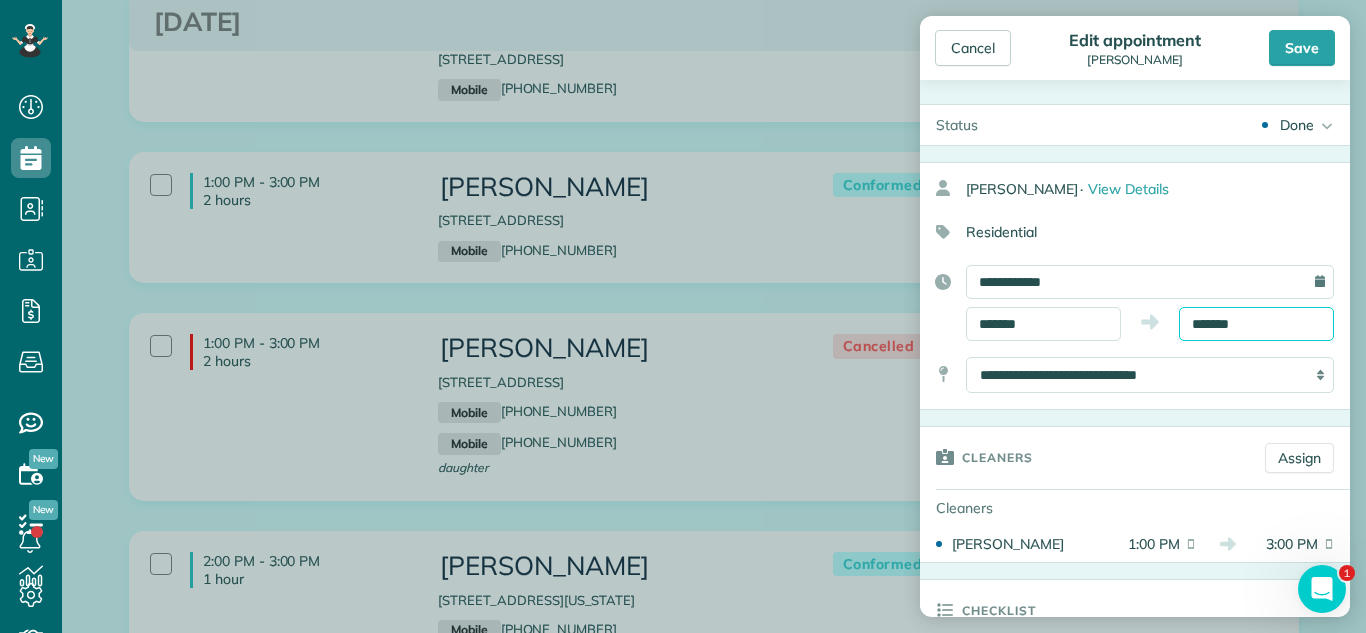 click on "*******" at bounding box center (1256, 324) 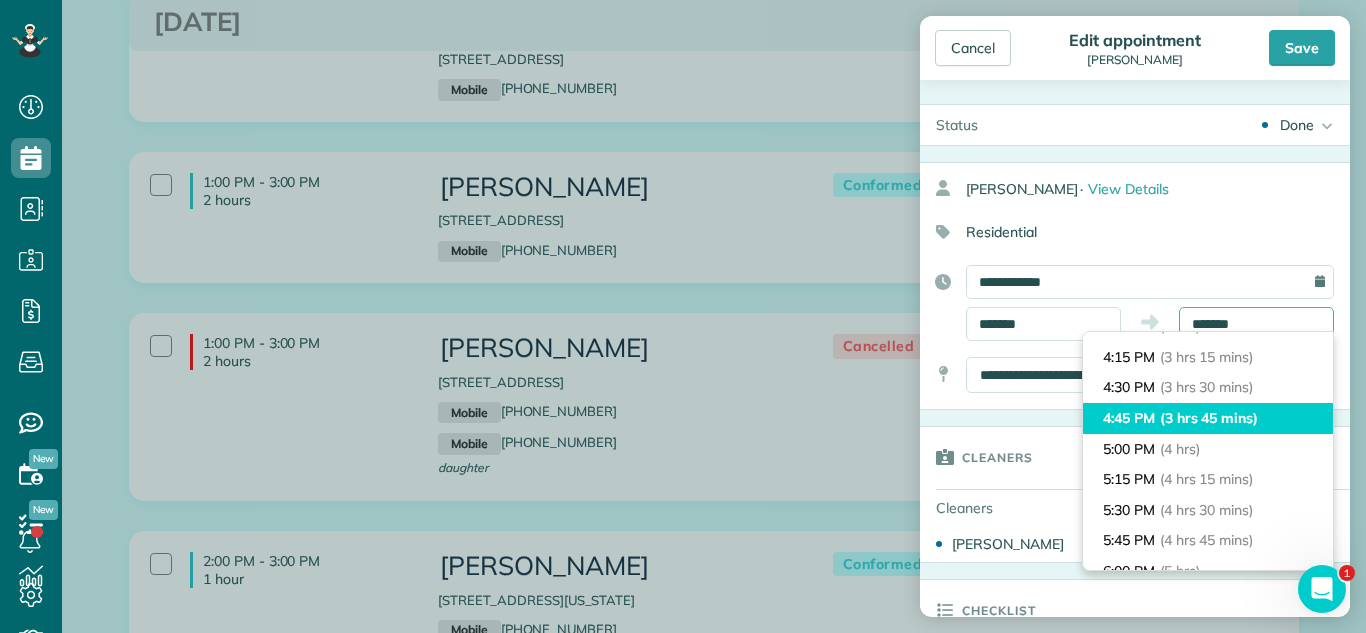 scroll, scrollTop: 414, scrollLeft: 0, axis: vertical 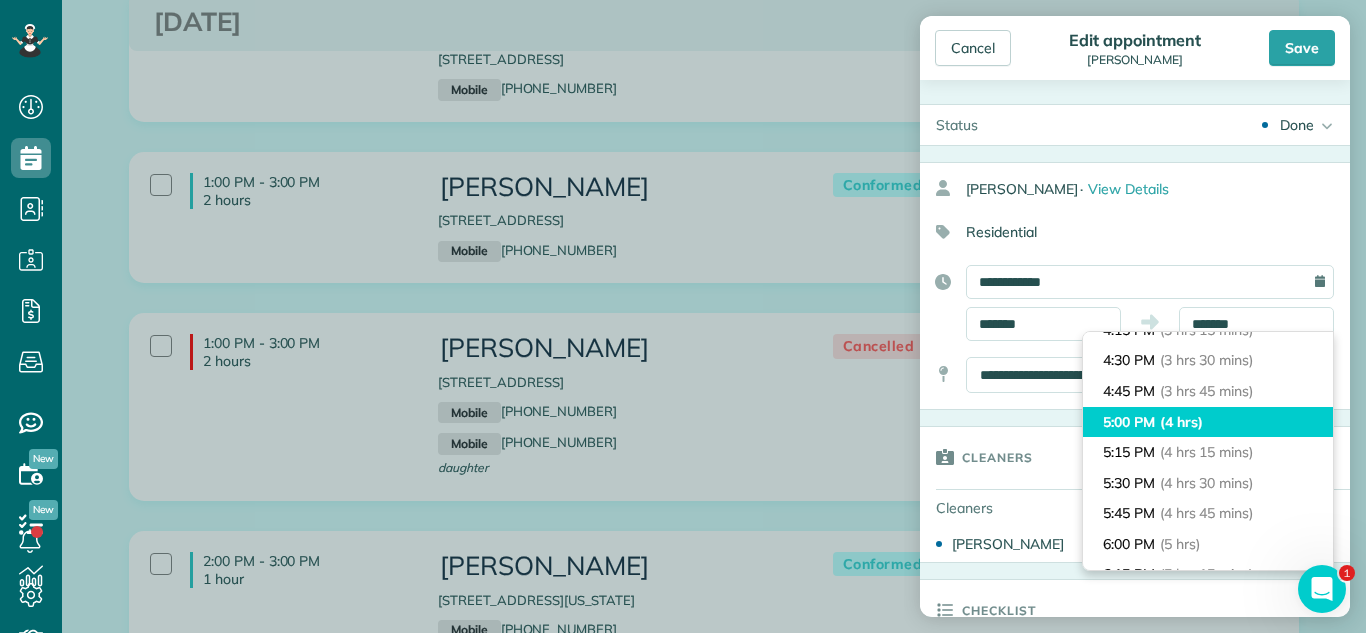 type on "*******" 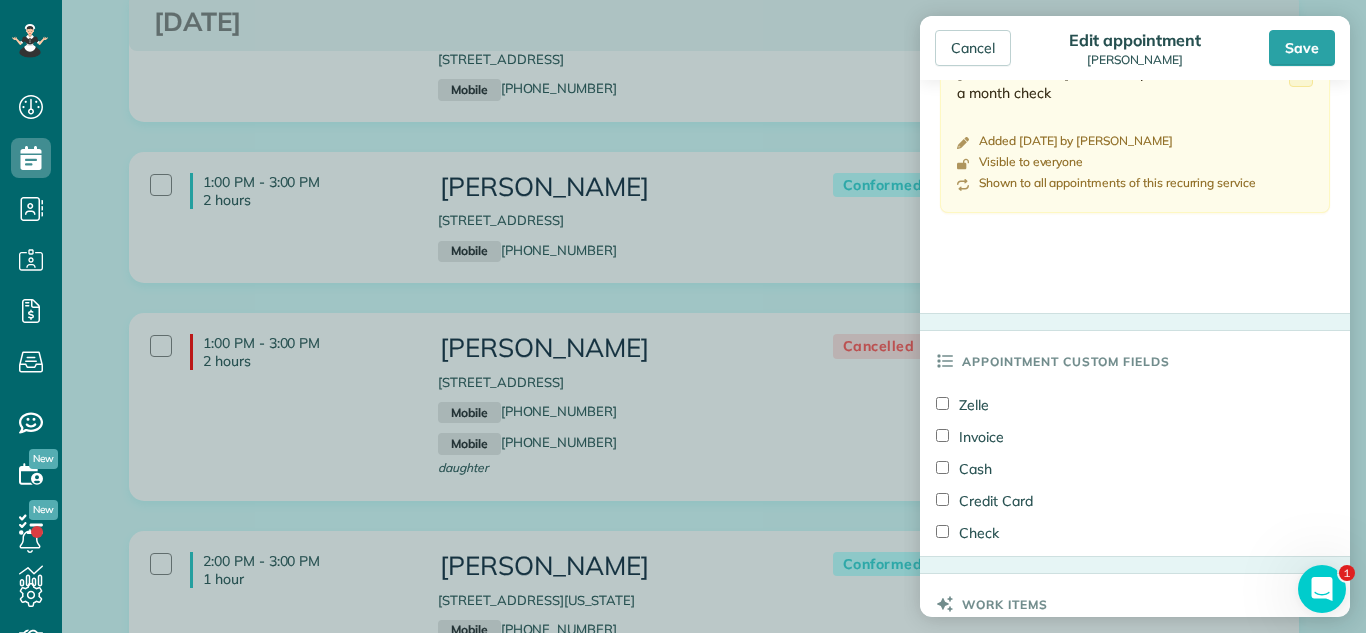 scroll, scrollTop: 983, scrollLeft: 0, axis: vertical 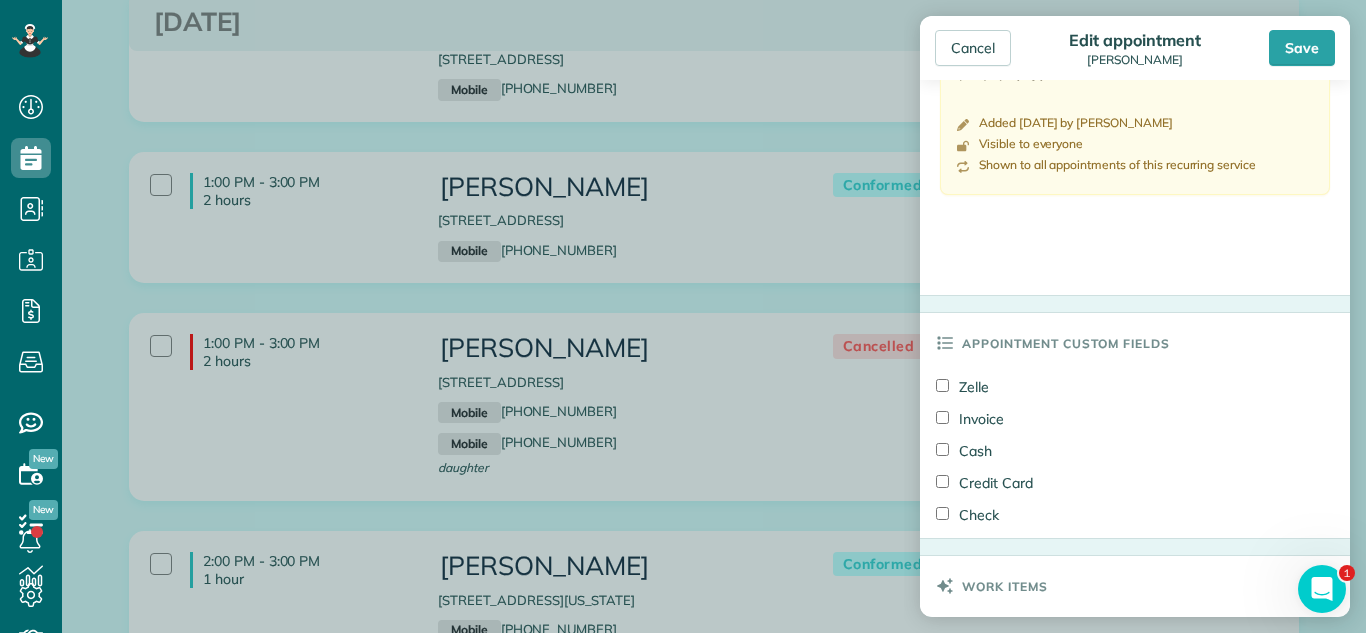 click on "Check" at bounding box center [967, 515] 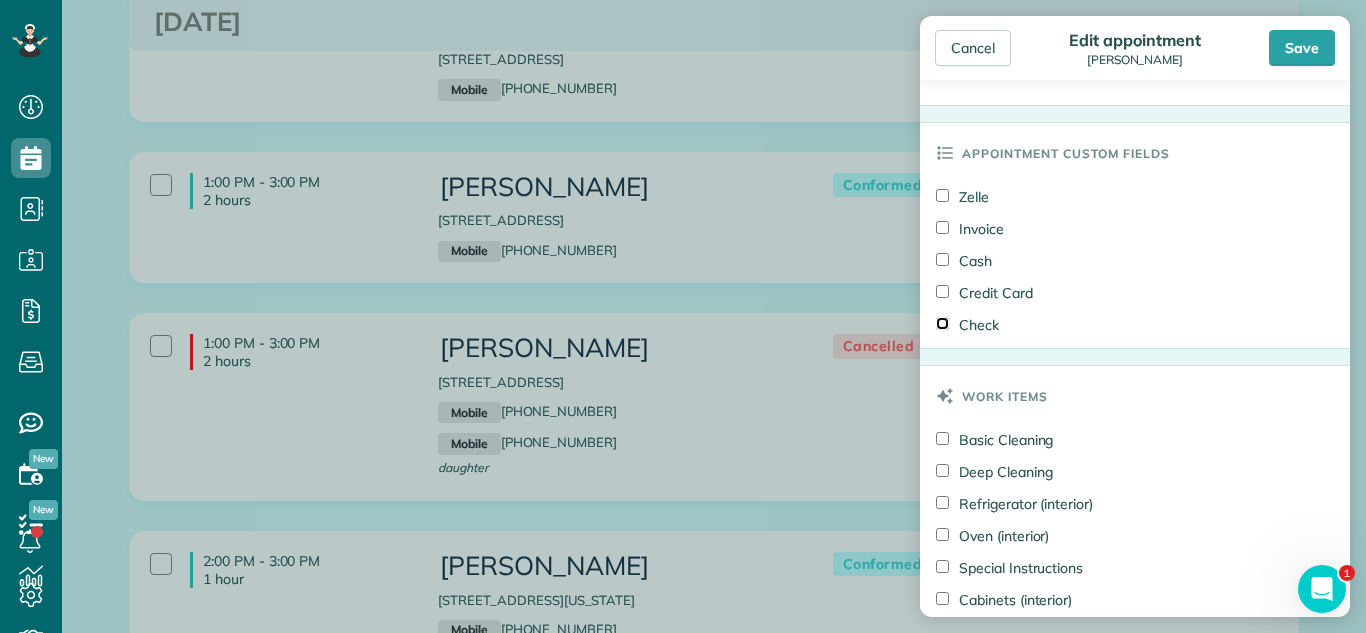 scroll, scrollTop: 1655, scrollLeft: 0, axis: vertical 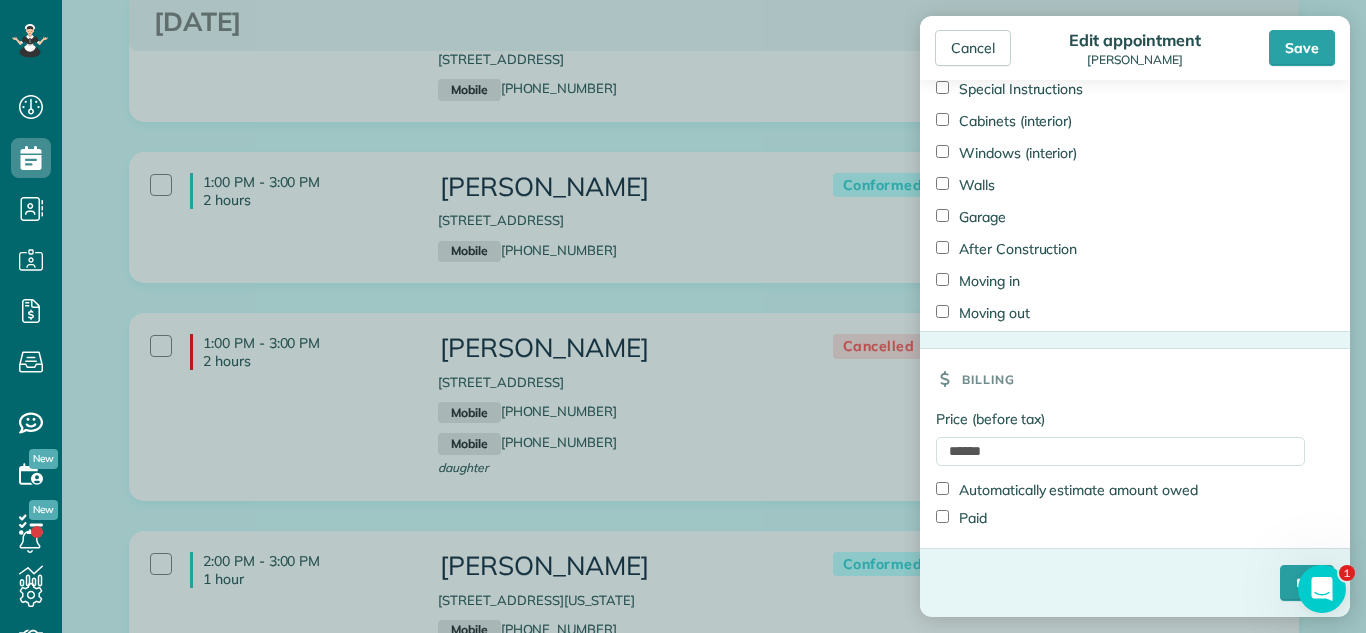 click on "Paid" at bounding box center (961, 518) 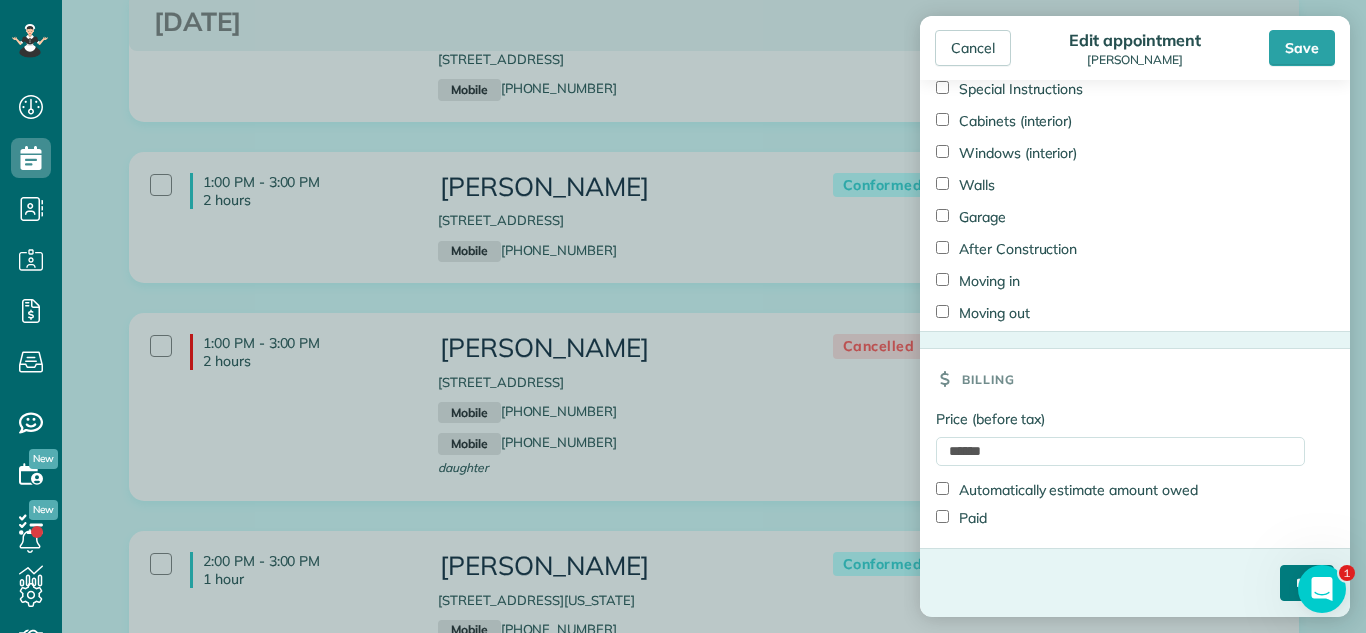 click on "****" at bounding box center [1307, 583] 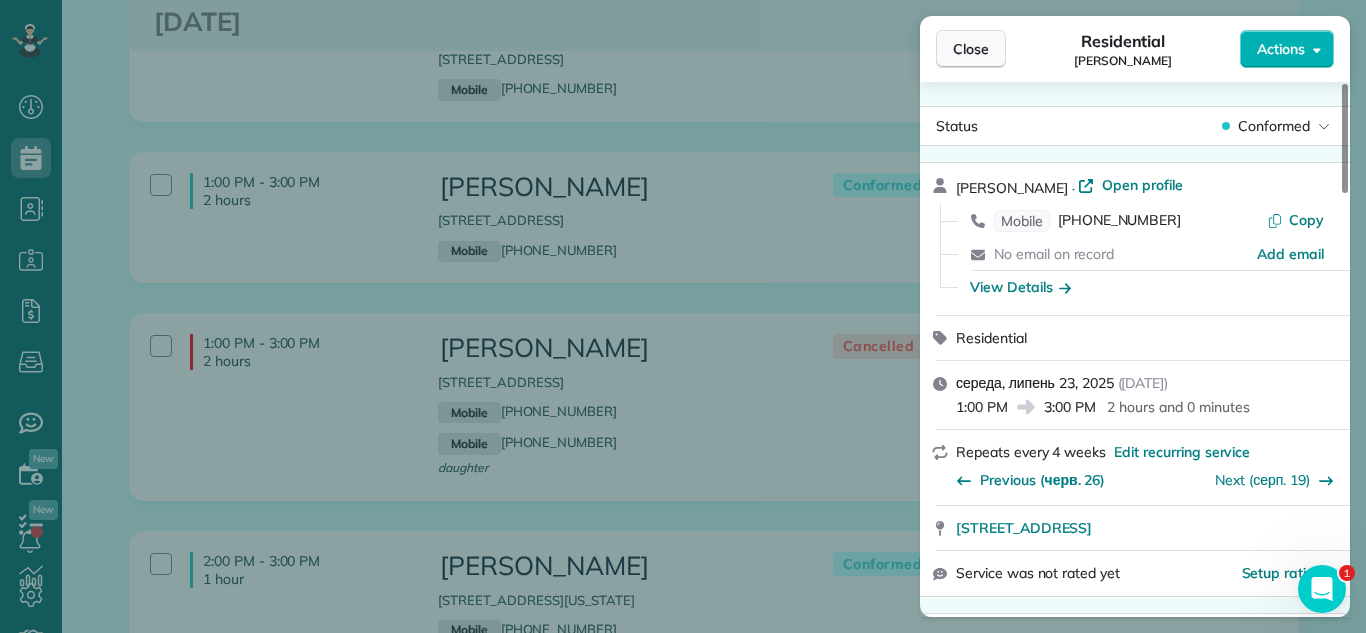 click on "Close" at bounding box center (971, 49) 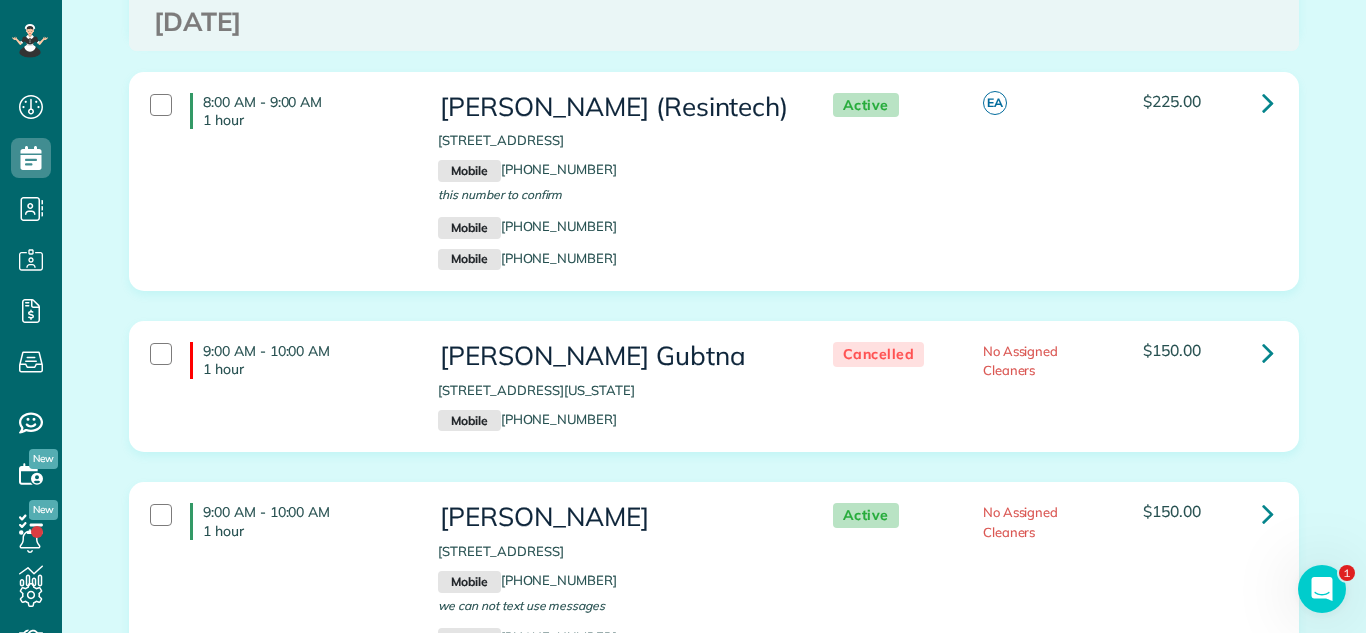 scroll, scrollTop: 3539, scrollLeft: 0, axis: vertical 